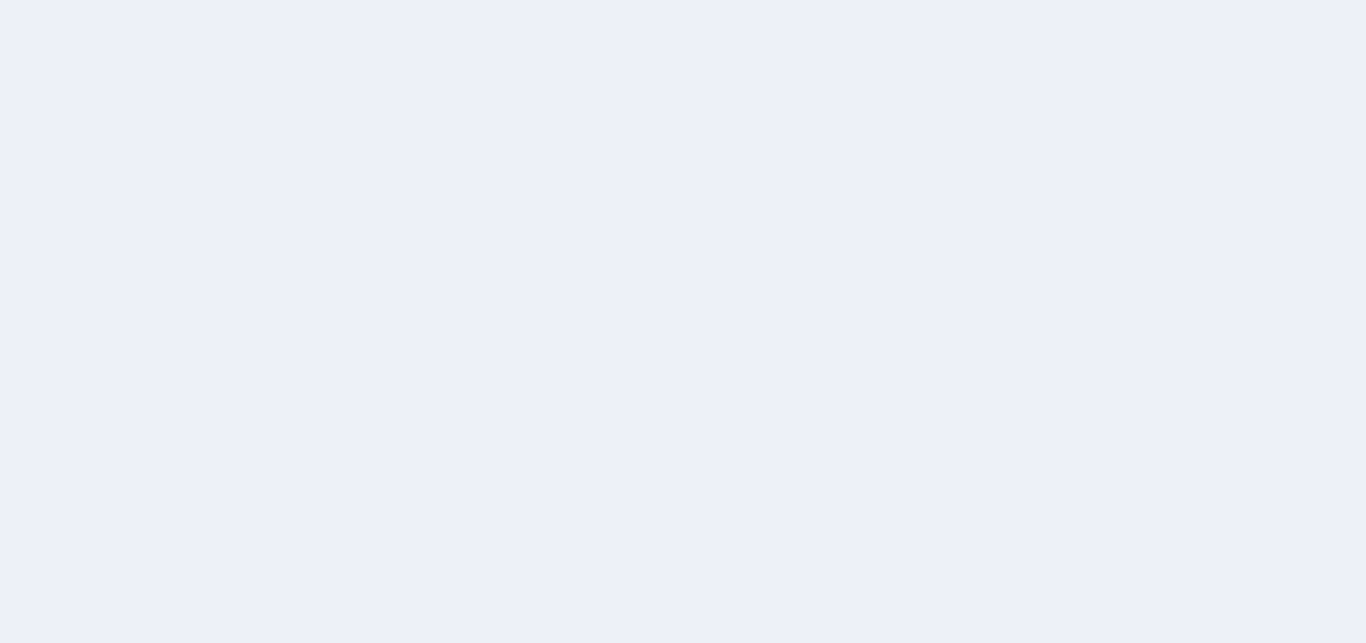 scroll, scrollTop: 0, scrollLeft: 0, axis: both 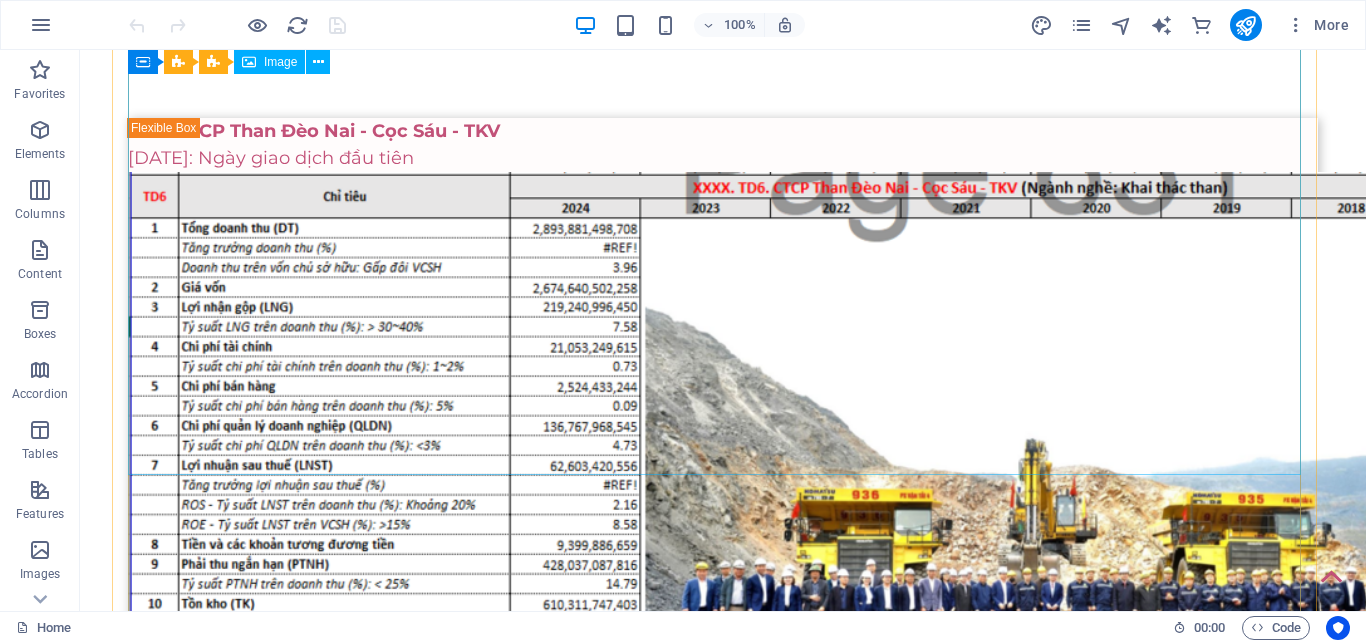 click at bounding box center (723, 2365) 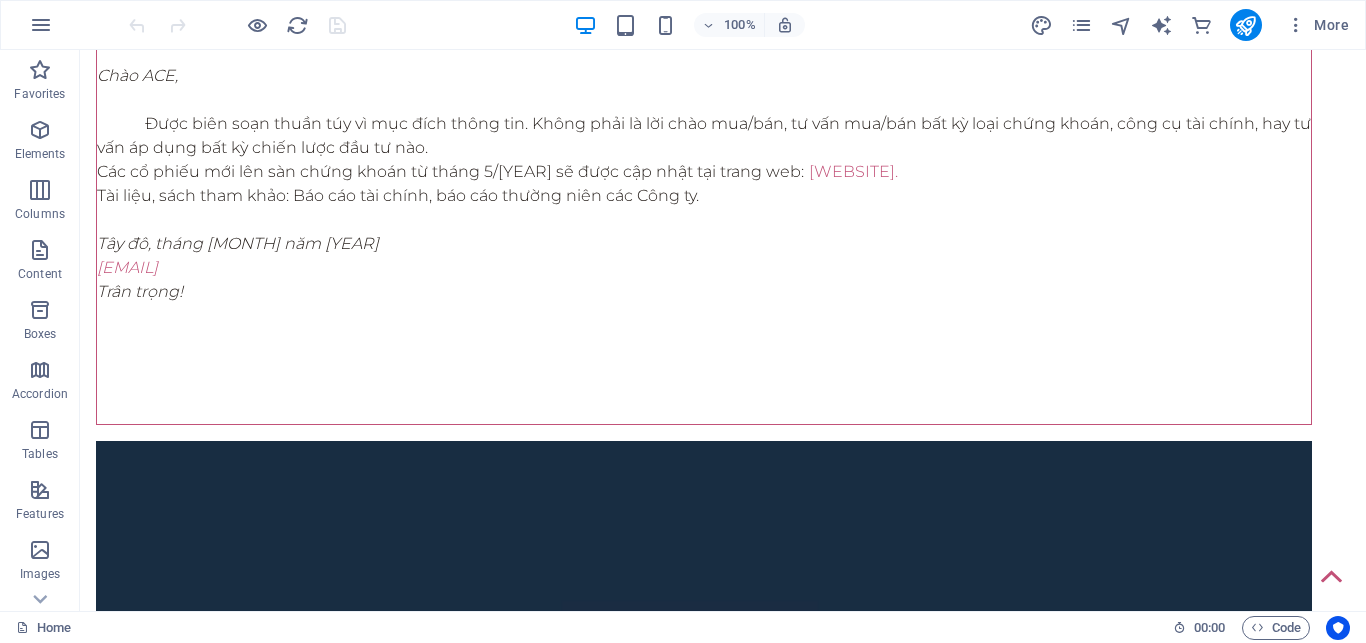 scroll, scrollTop: 1288, scrollLeft: 0, axis: vertical 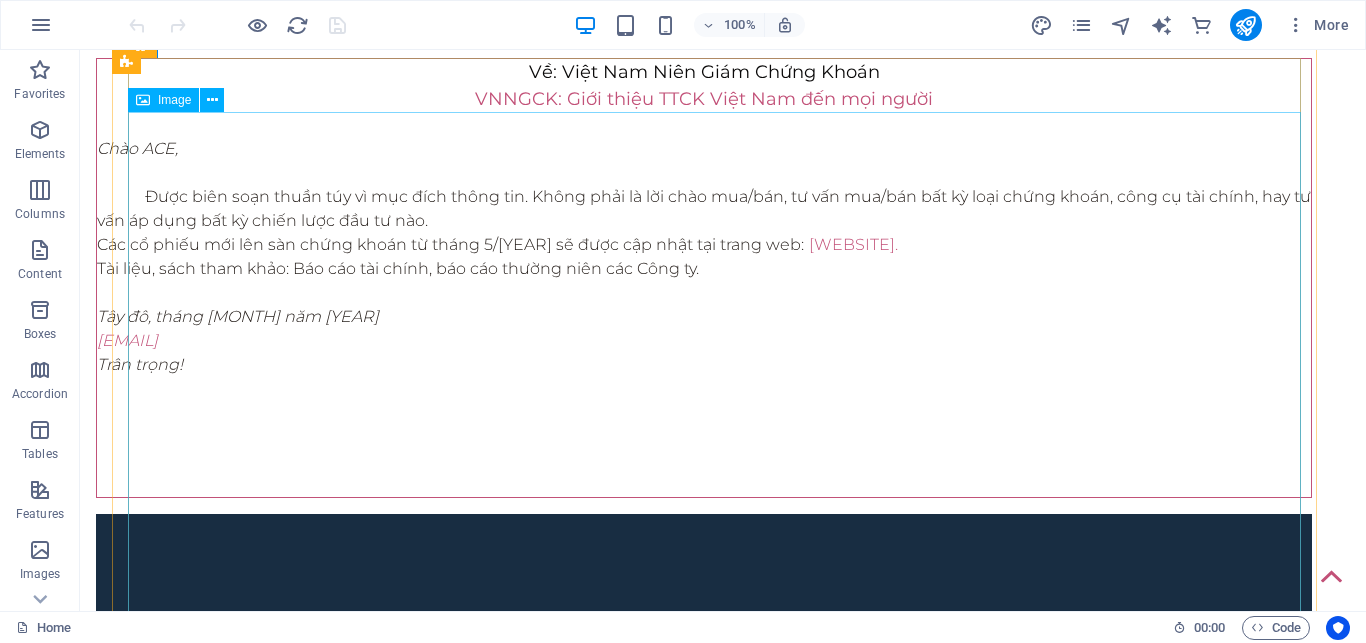 click at bounding box center [723, 2364] 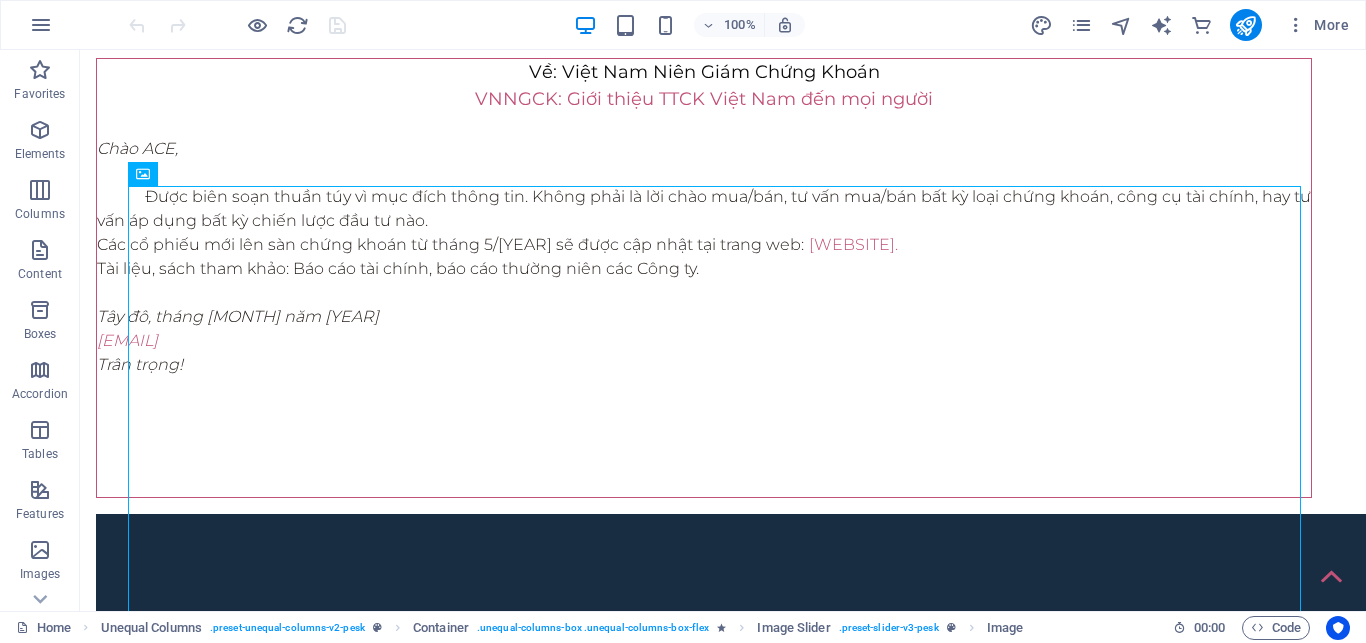 scroll, scrollTop: 1131, scrollLeft: 0, axis: vertical 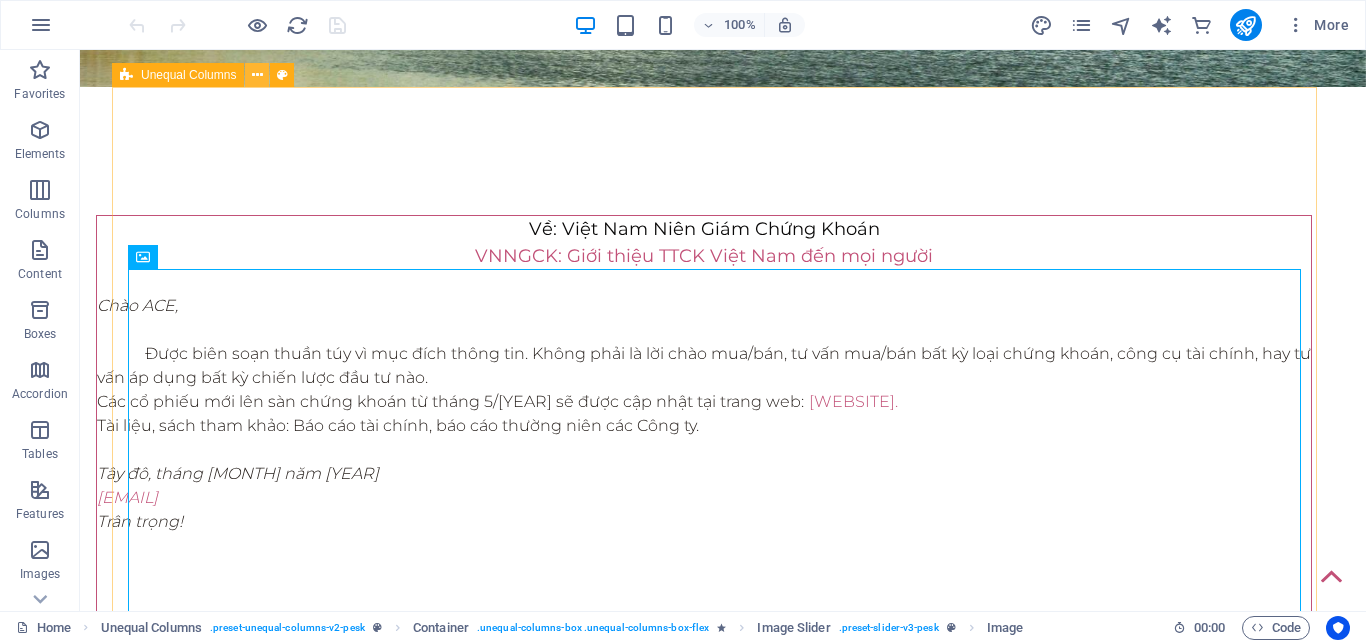 click at bounding box center (257, 75) 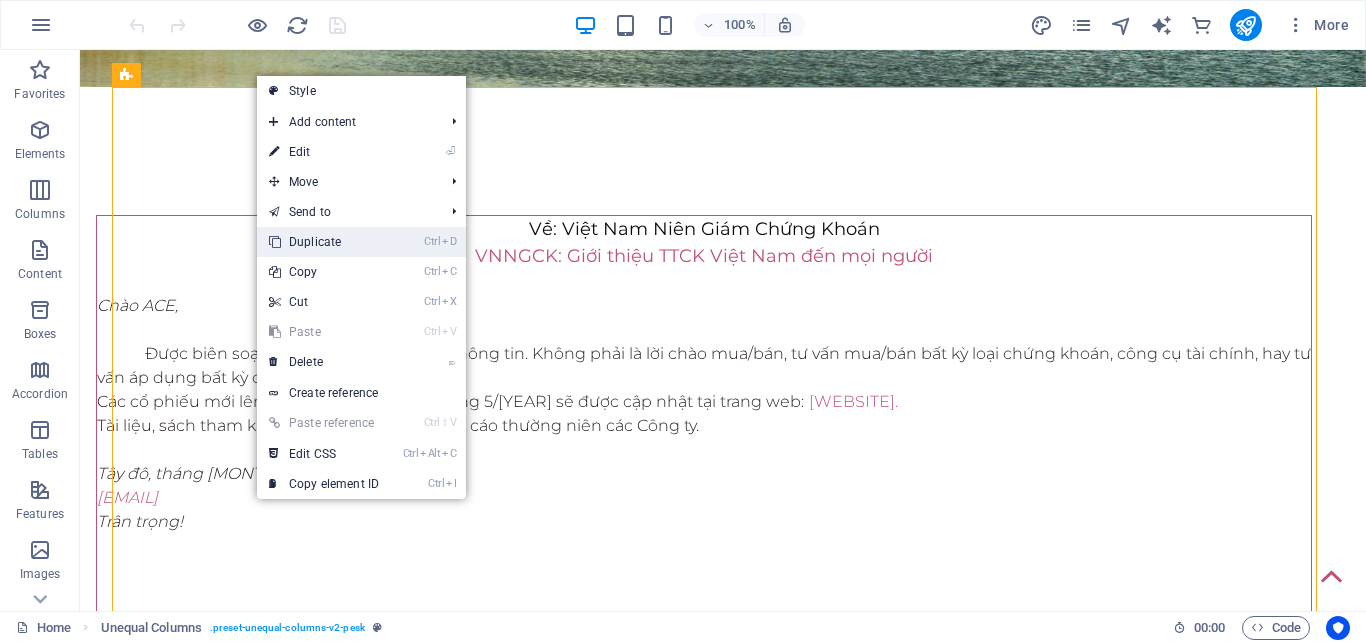 click on "Ctrl D  Duplicate" at bounding box center (324, 242) 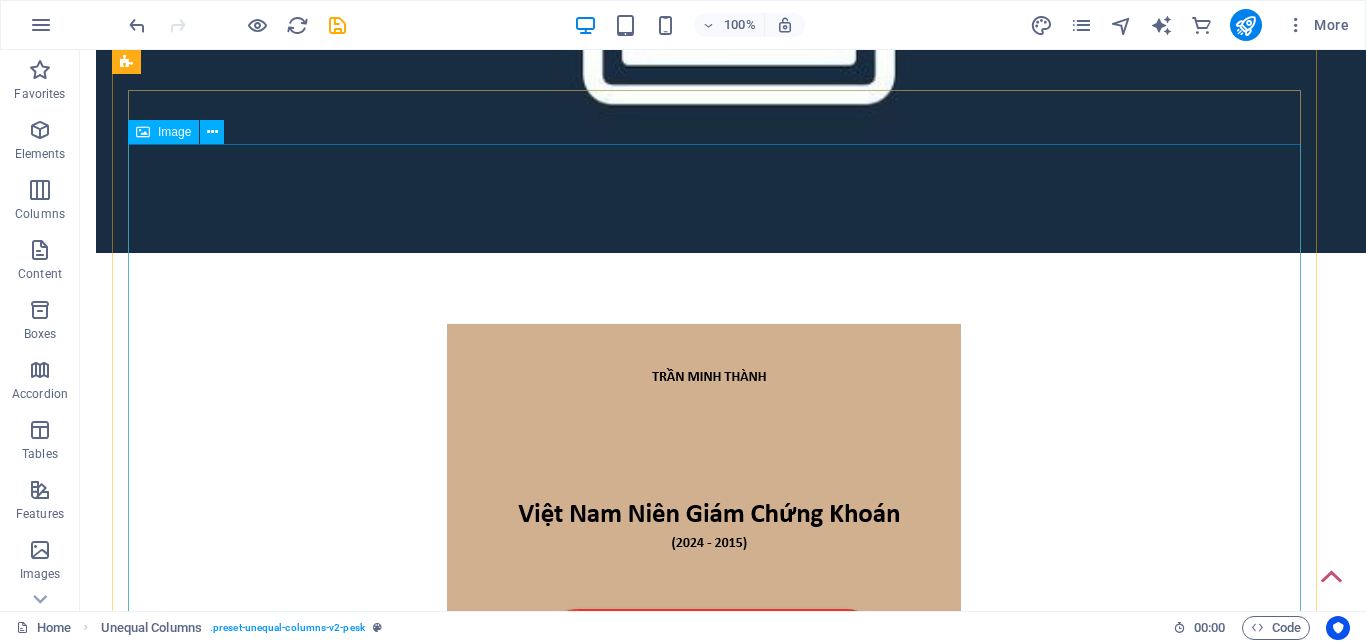 scroll, scrollTop: 2488, scrollLeft: 0, axis: vertical 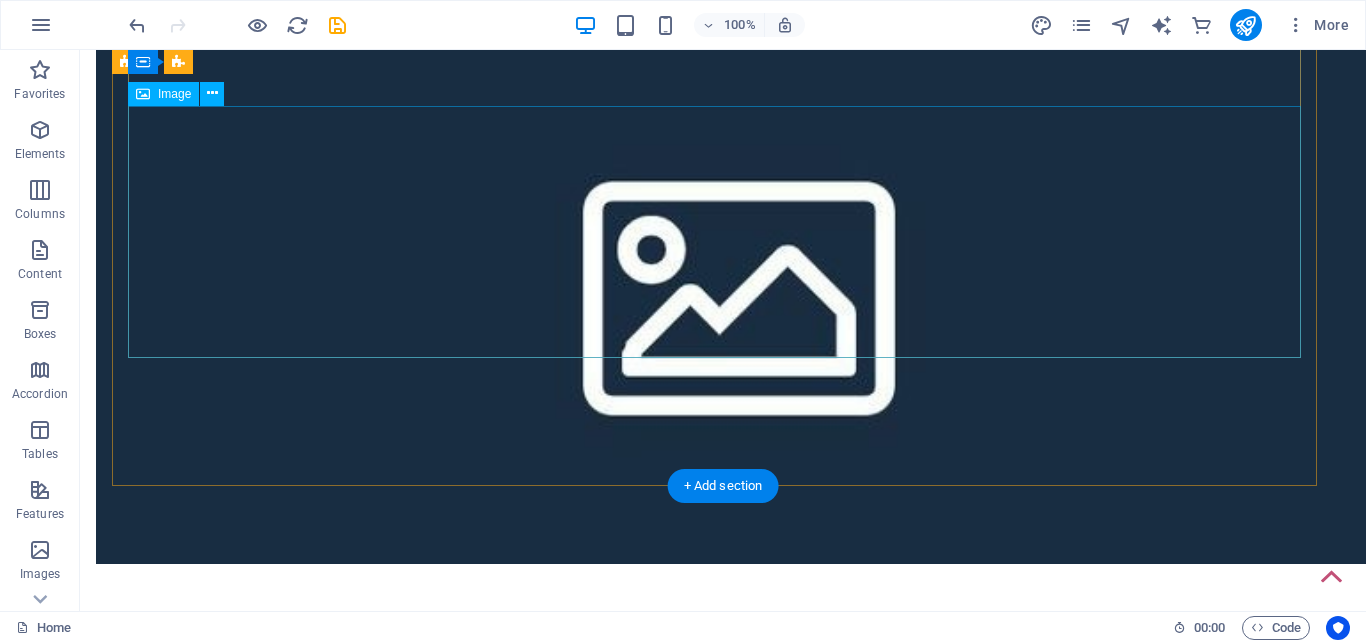 click at bounding box center [723, 2268] 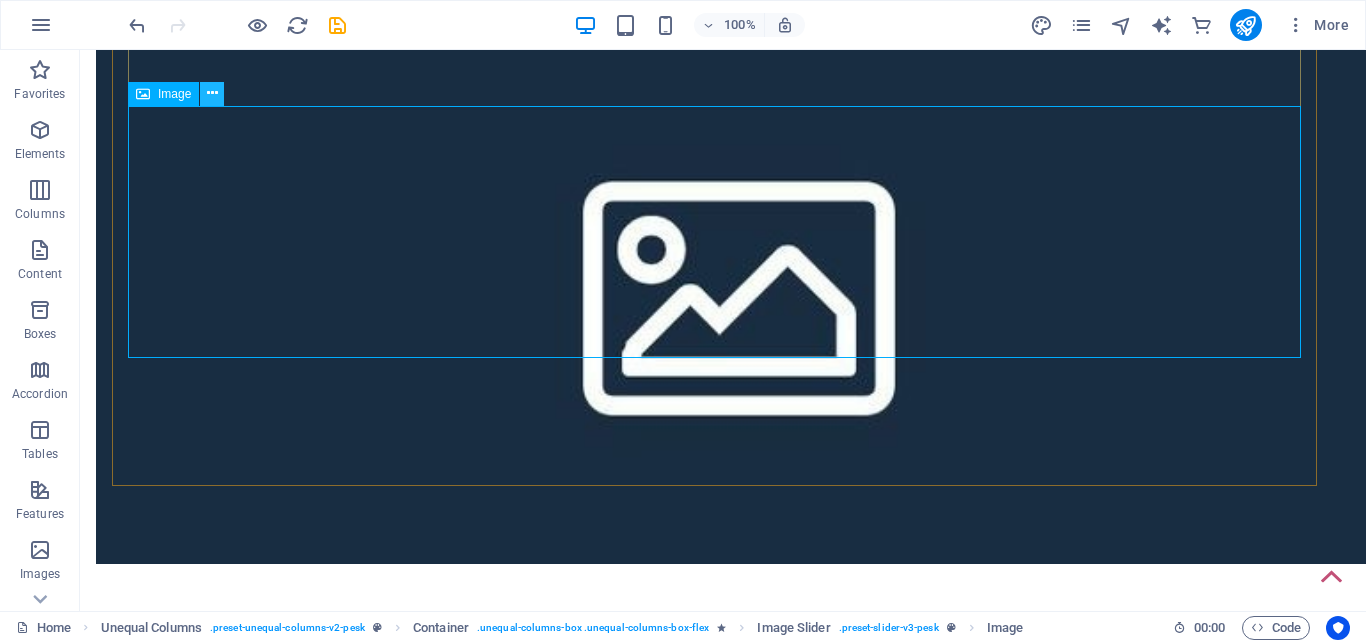 click at bounding box center [212, 93] 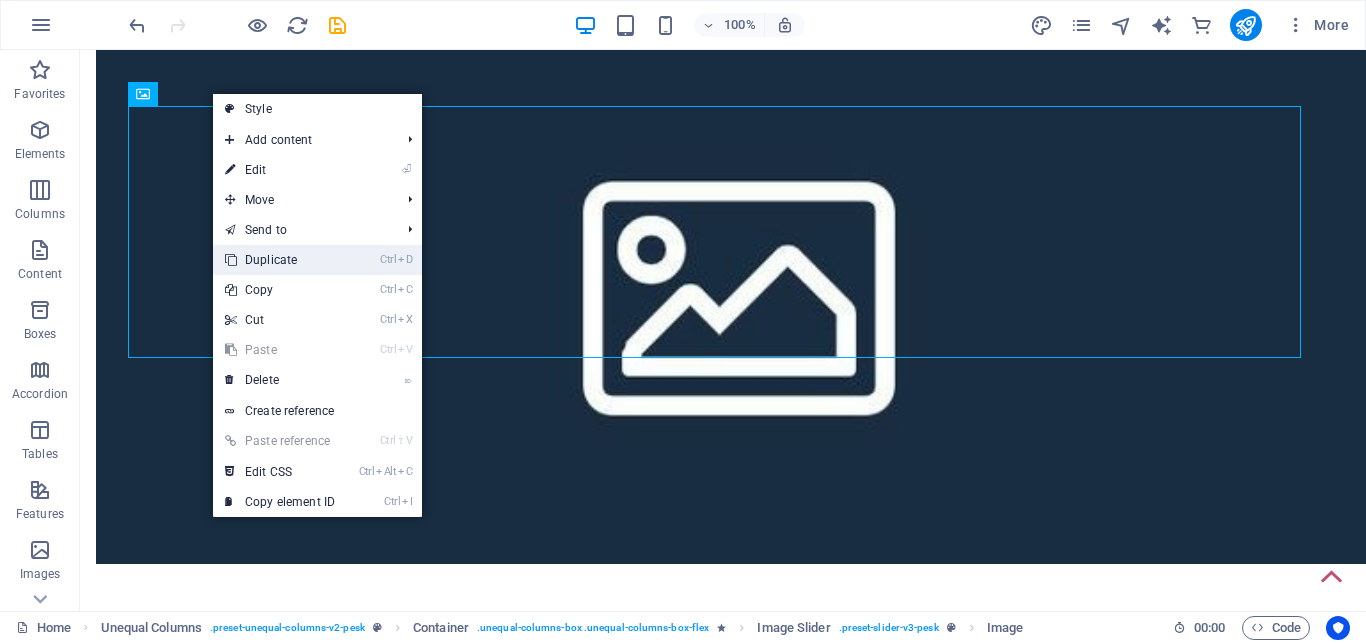 click on "Ctrl D  Duplicate" at bounding box center (280, 260) 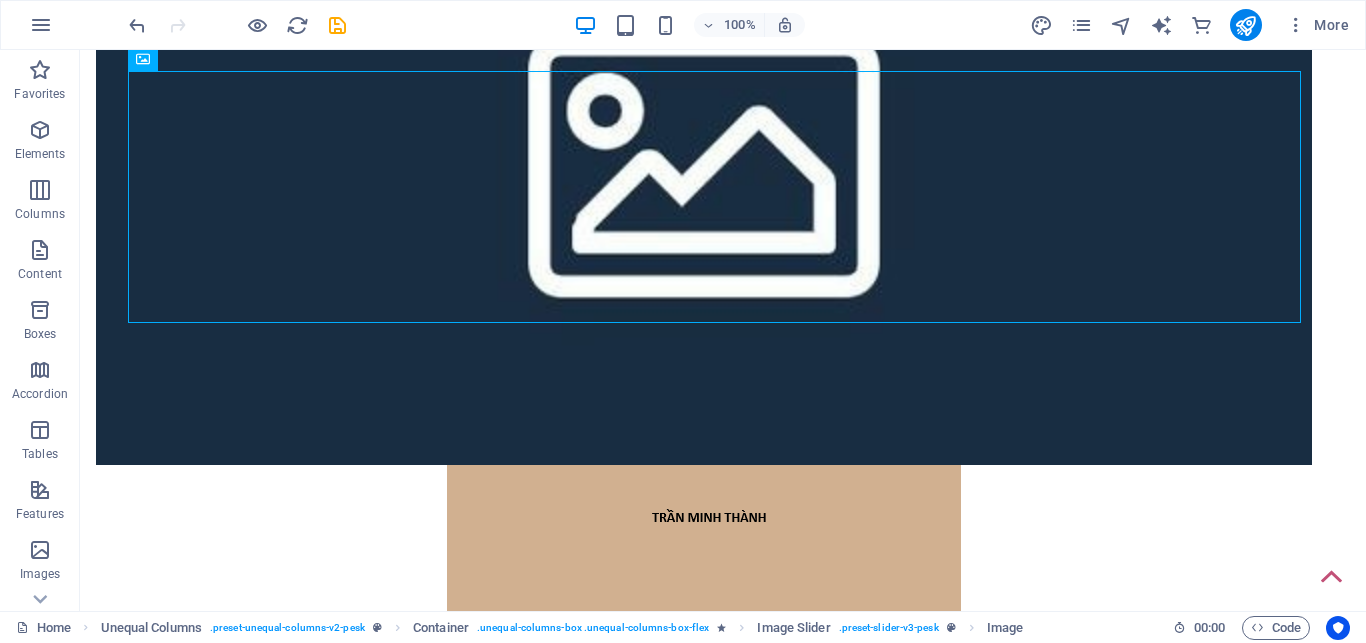 scroll, scrollTop: 1905, scrollLeft: 0, axis: vertical 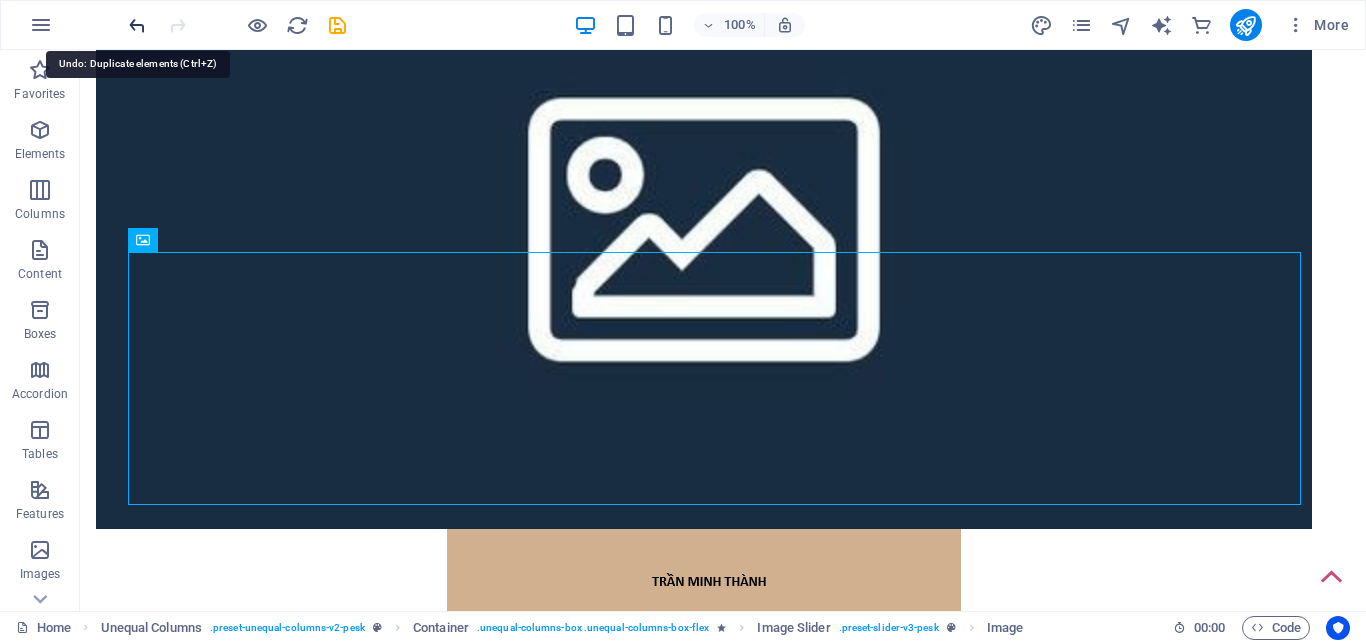 click at bounding box center (137, 25) 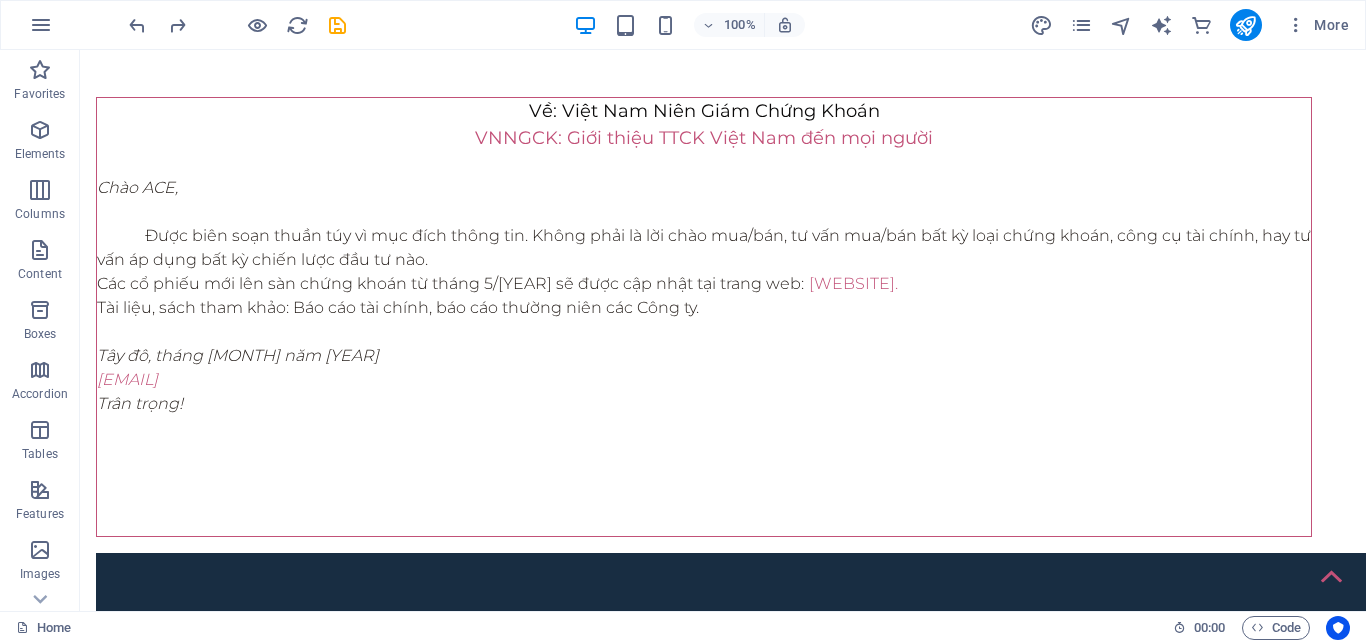 scroll, scrollTop: 1236, scrollLeft: 0, axis: vertical 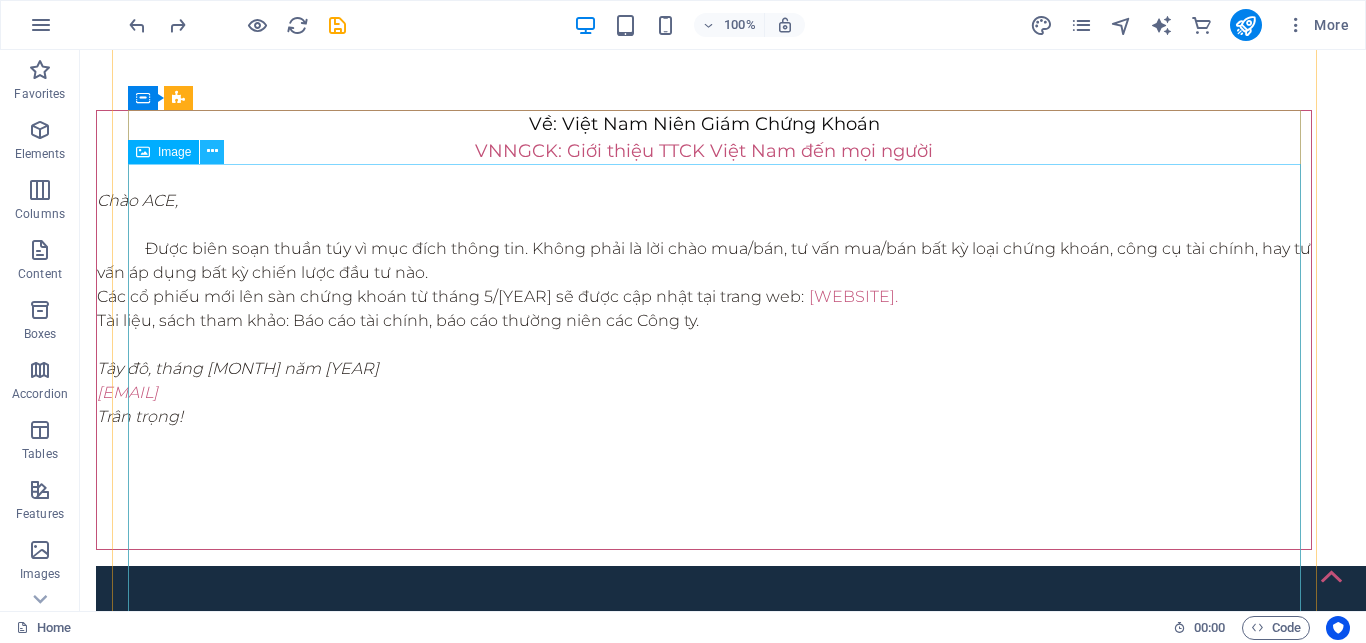 click at bounding box center (212, 151) 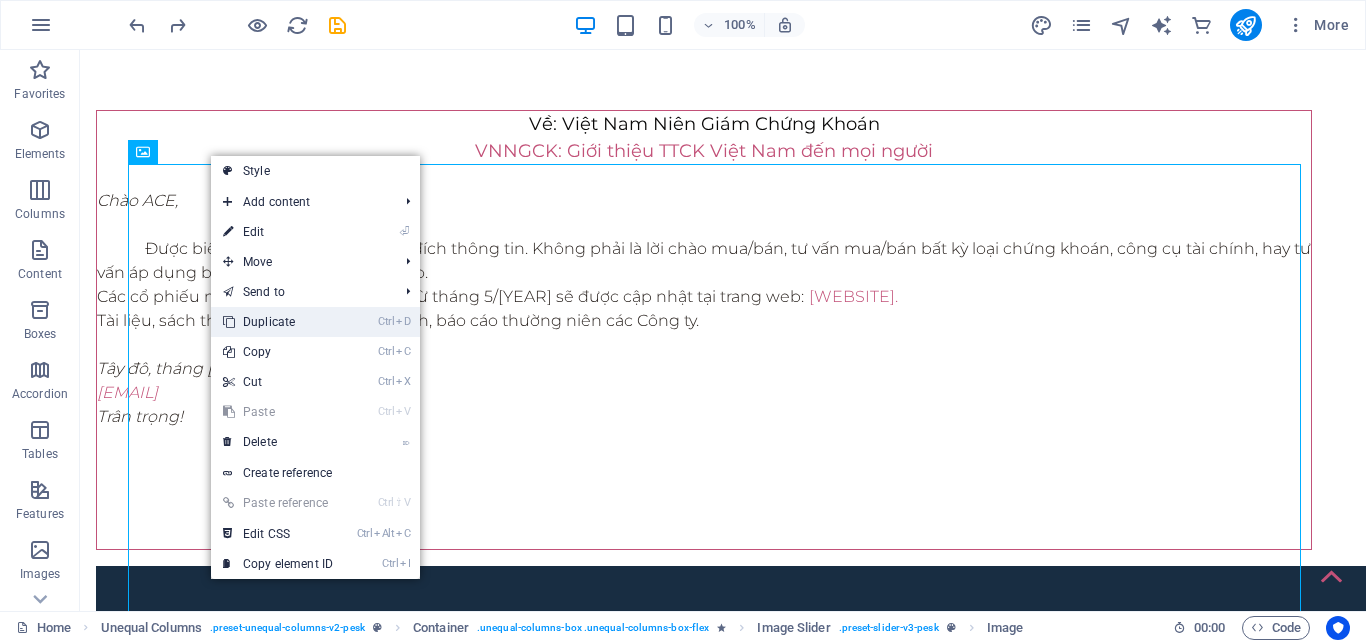 click on "Ctrl D  Duplicate" at bounding box center (278, 322) 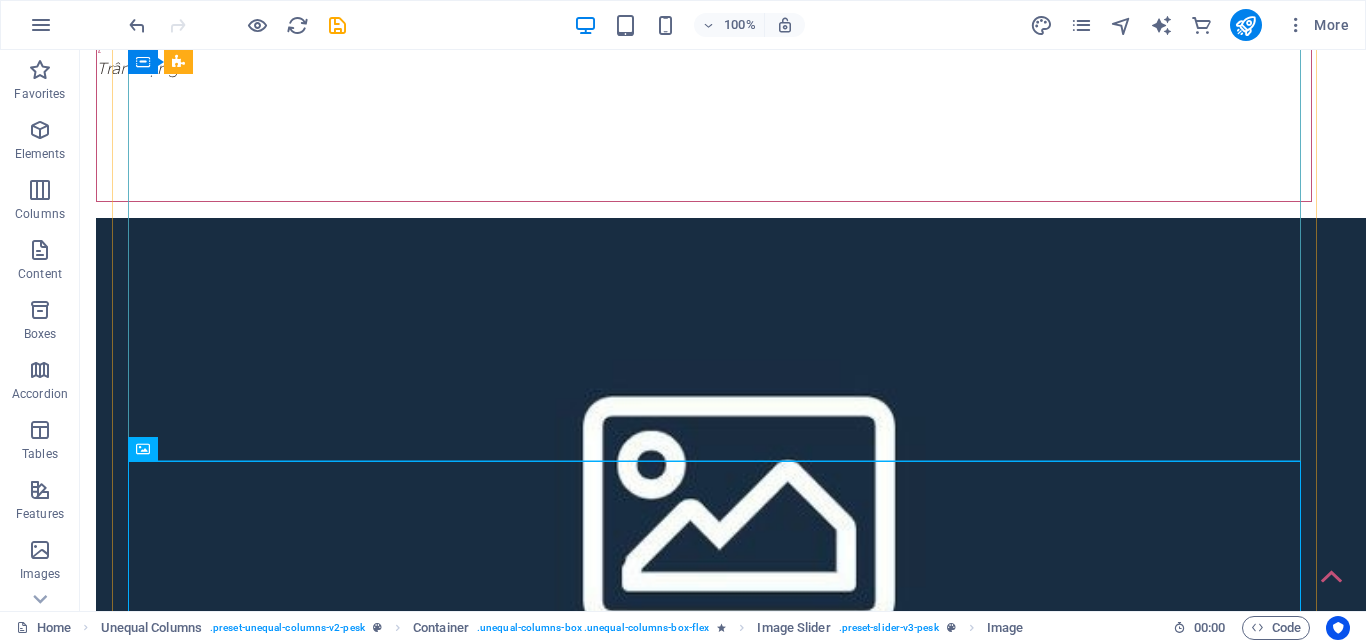 scroll, scrollTop: 1826, scrollLeft: 0, axis: vertical 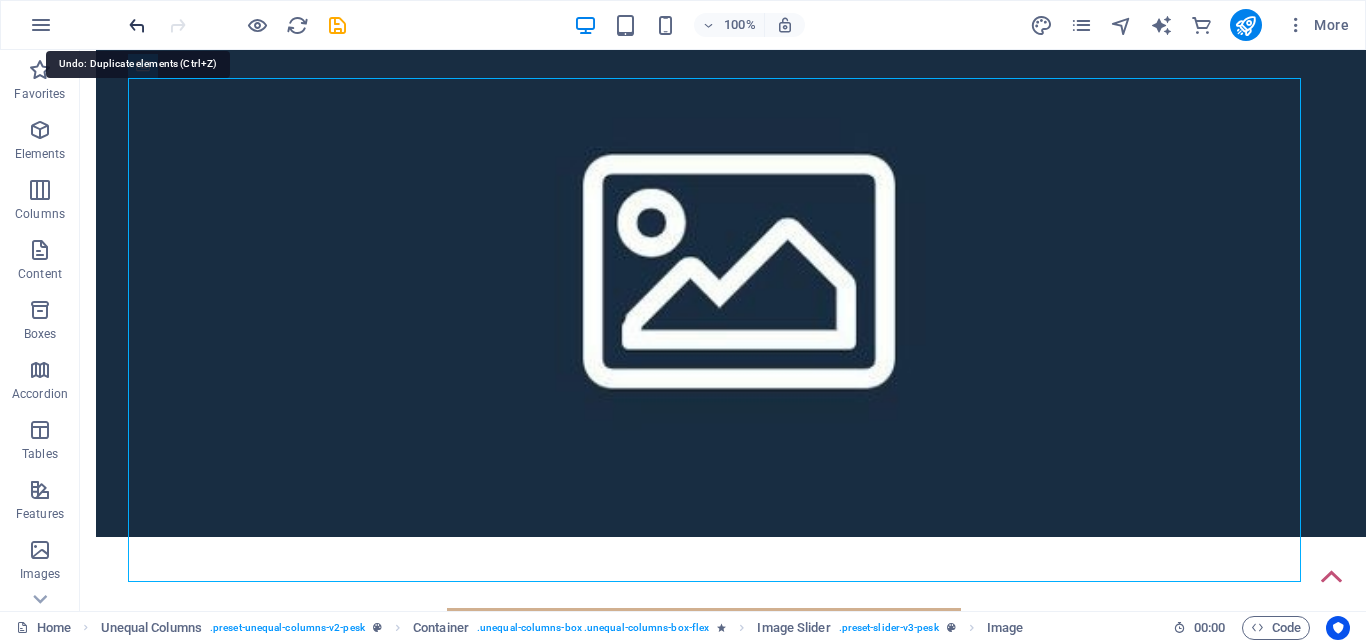 click at bounding box center [137, 25] 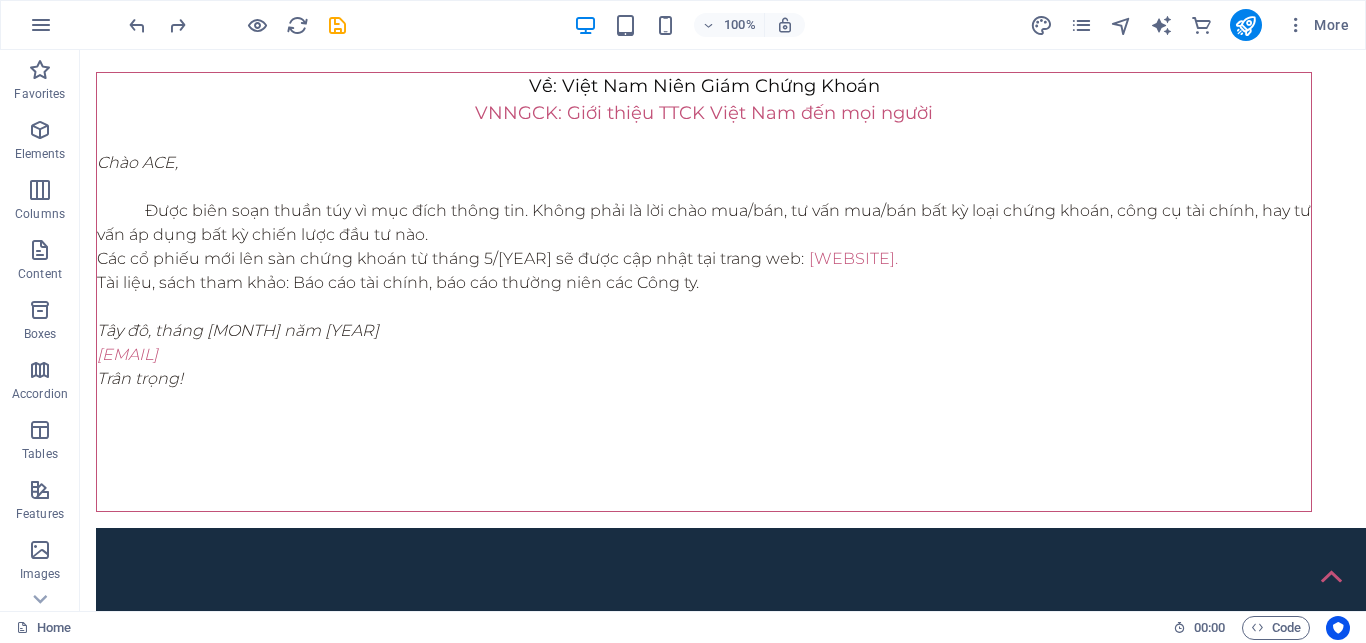scroll, scrollTop: 1211, scrollLeft: 0, axis: vertical 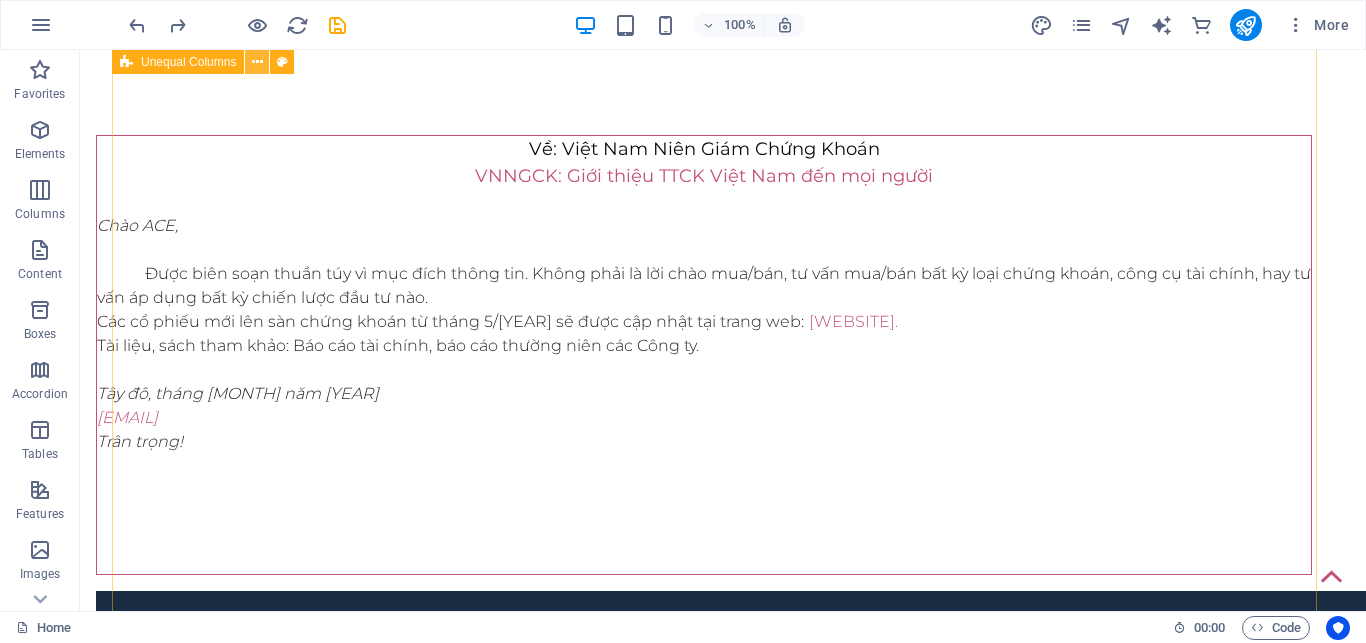 click at bounding box center [257, 62] 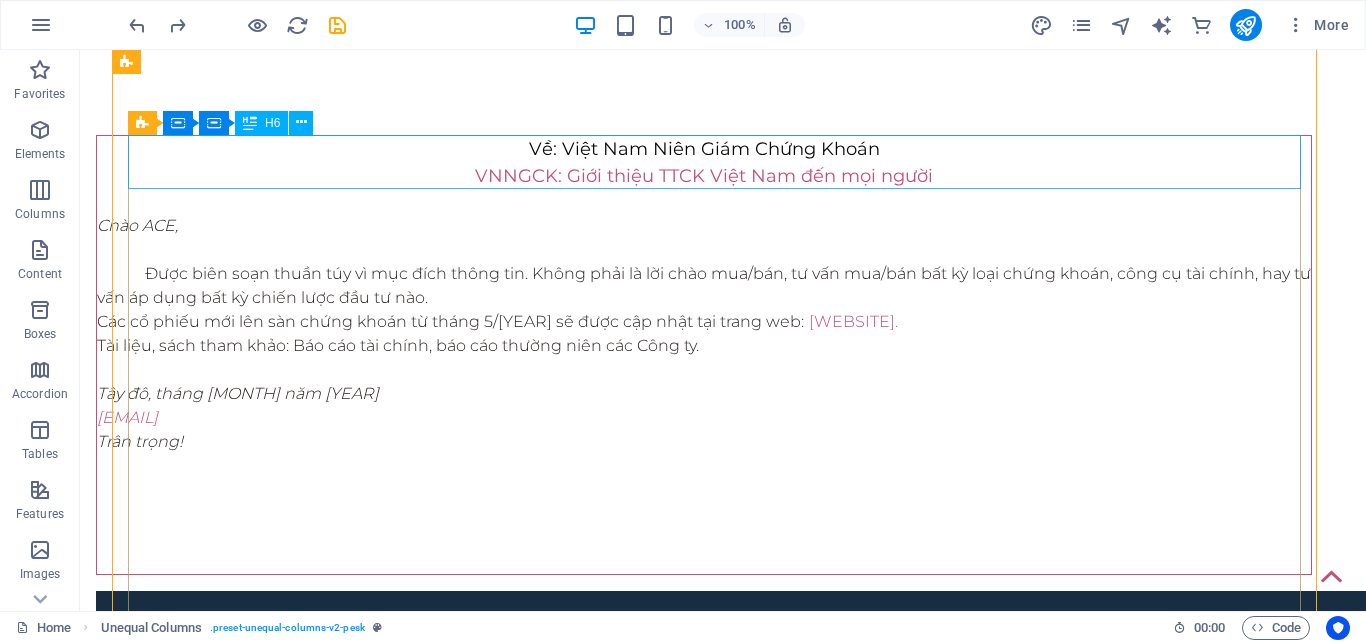 click on "TRV: CTCP Vận tải đường sắt [DATE]: Ngày giao dịch đầu tiên" at bounding box center (723, 2138) 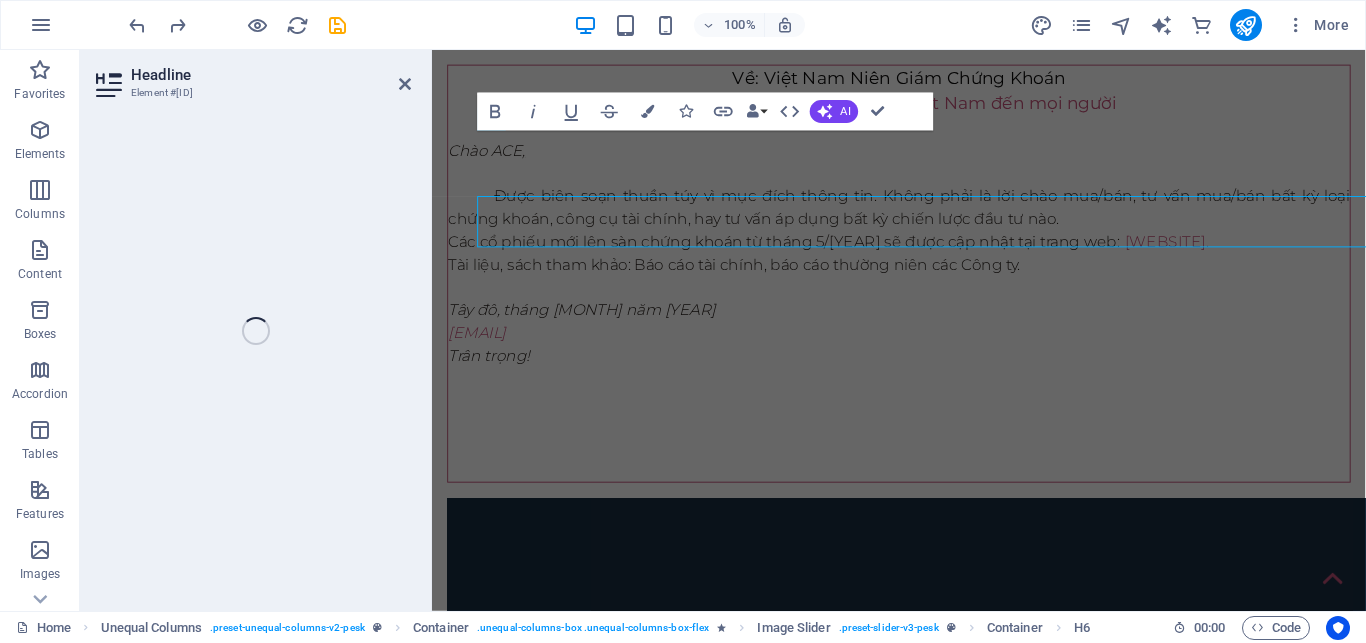 scroll, scrollTop: 1142, scrollLeft: 0, axis: vertical 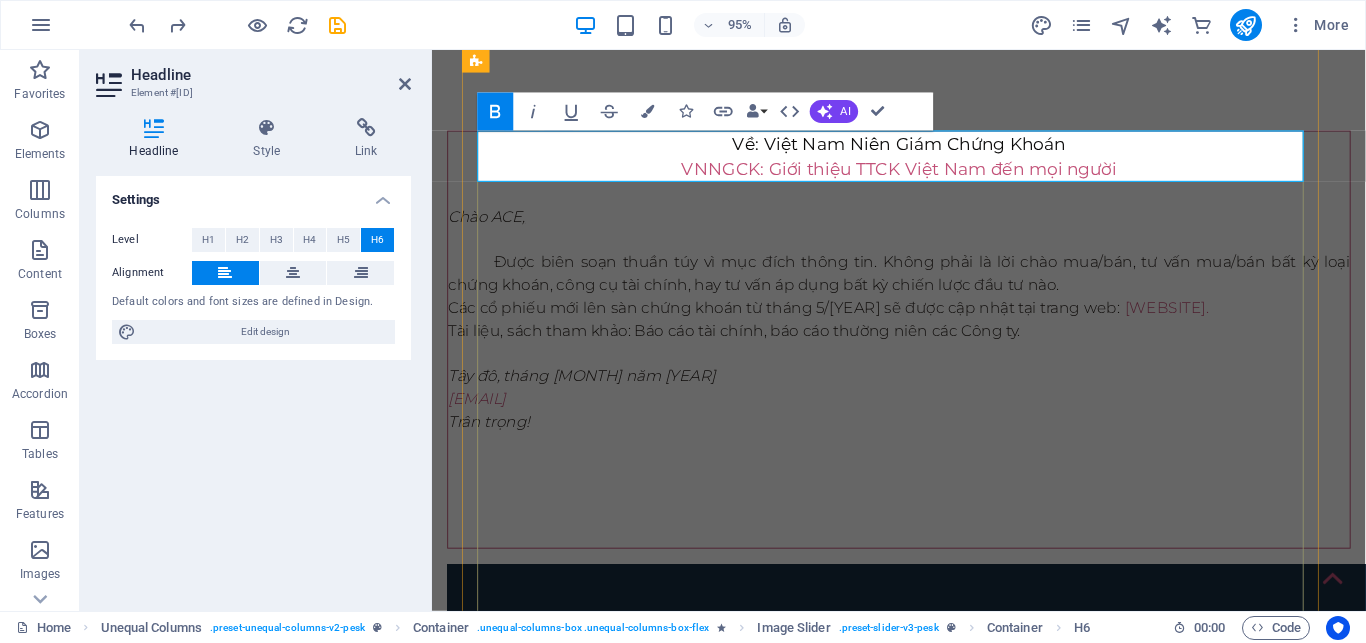 click on "TRV: CTCP Vận tải đường sắt" at bounding box center (613, 2055) 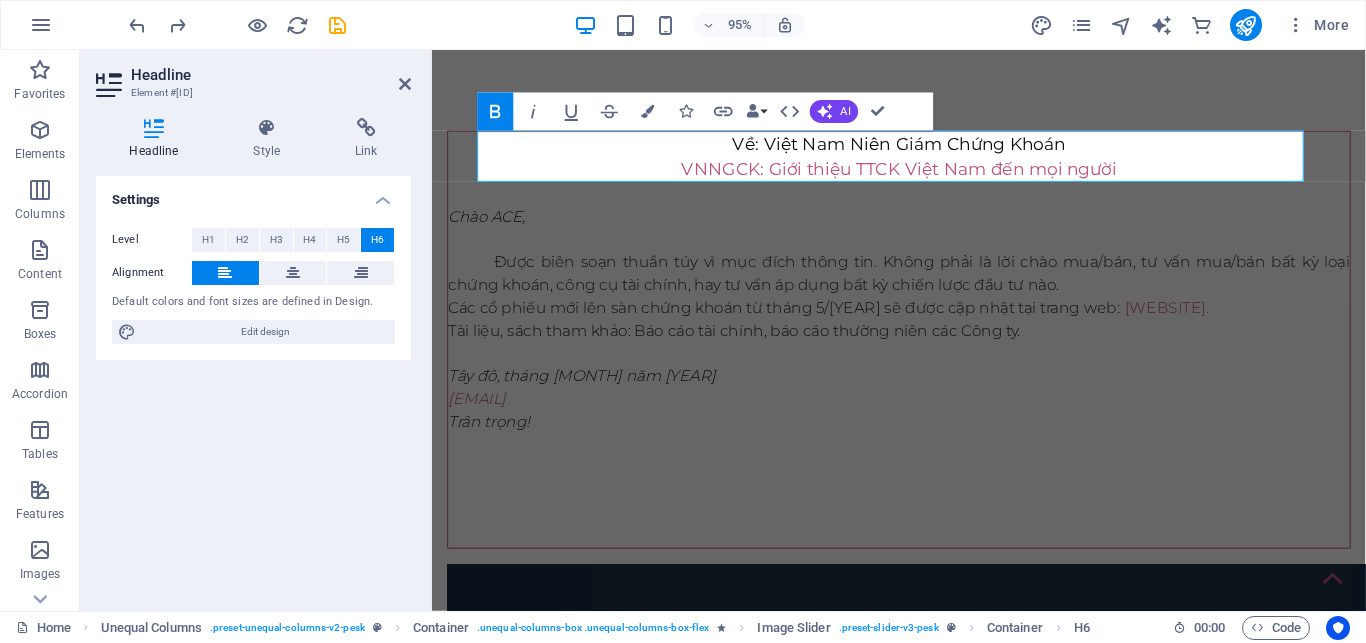 scroll, scrollTop: 415, scrollLeft: 10, axis: both 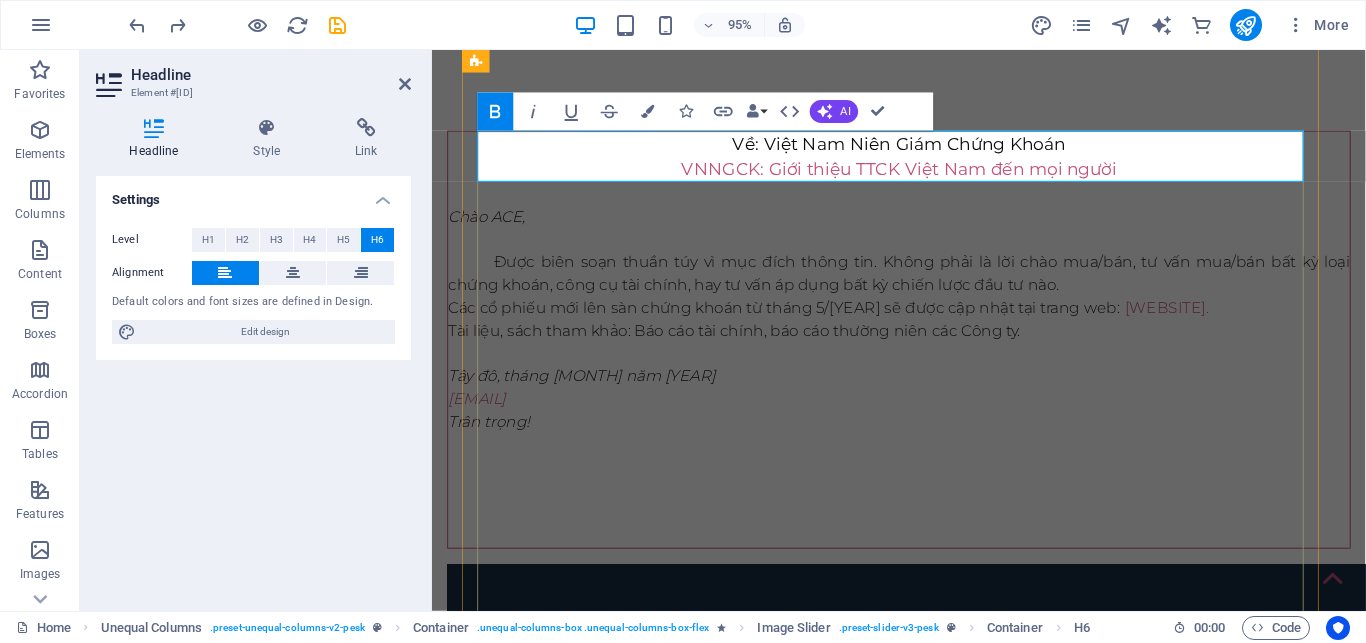 click on "DVT: Trung tâm đào tạo nghiệp vụ Giao thông vận tải Bình Định [DATE]: Ngày giao dịch đầu tiên" at bounding box center (923, 2069) 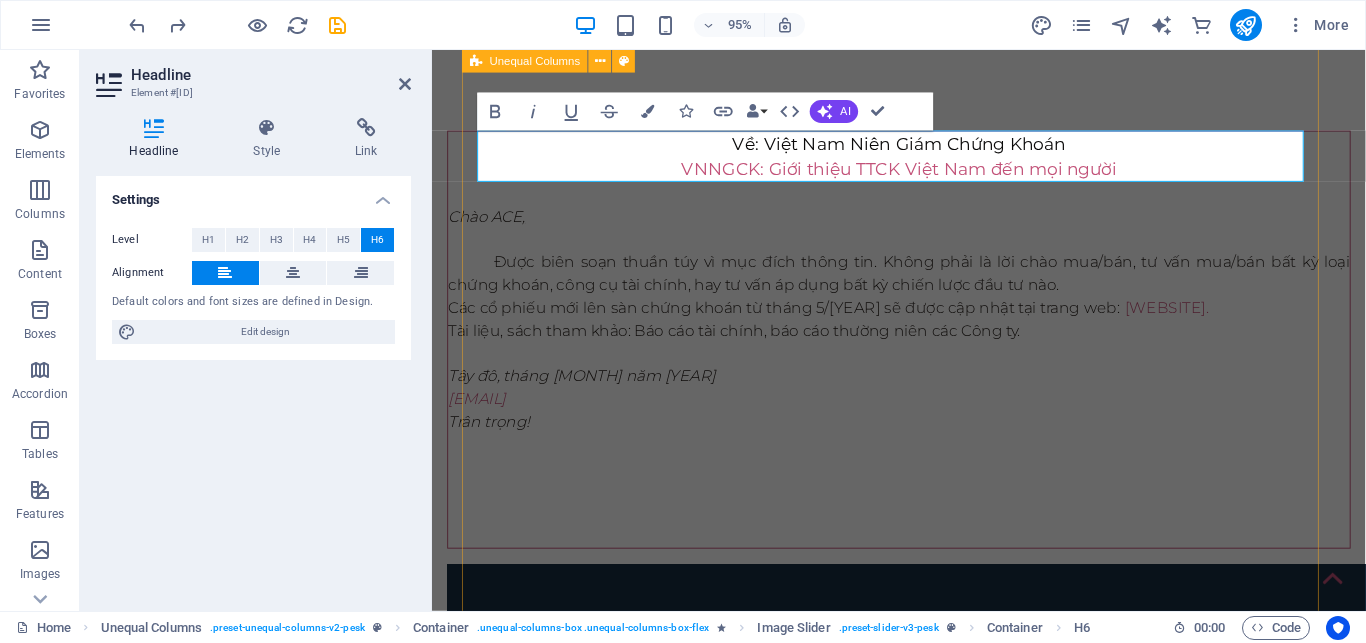 scroll, scrollTop: 415, scrollLeft: 10, axis: both 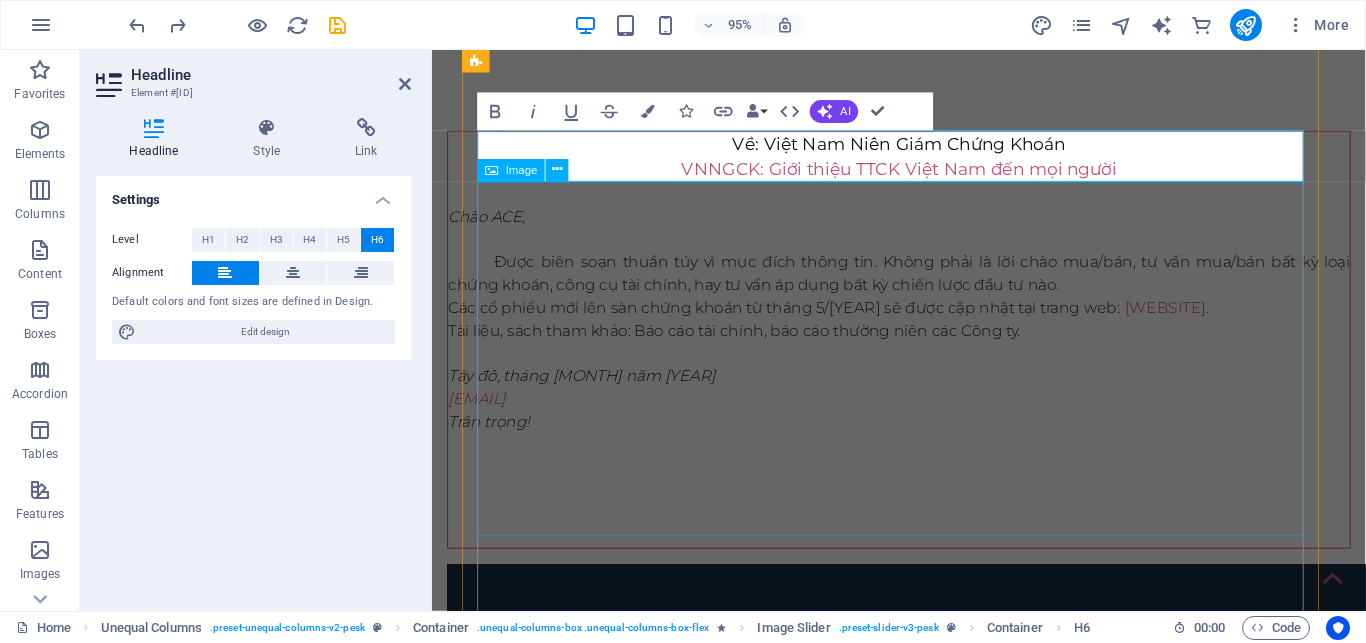 click at bounding box center (923, 2307) 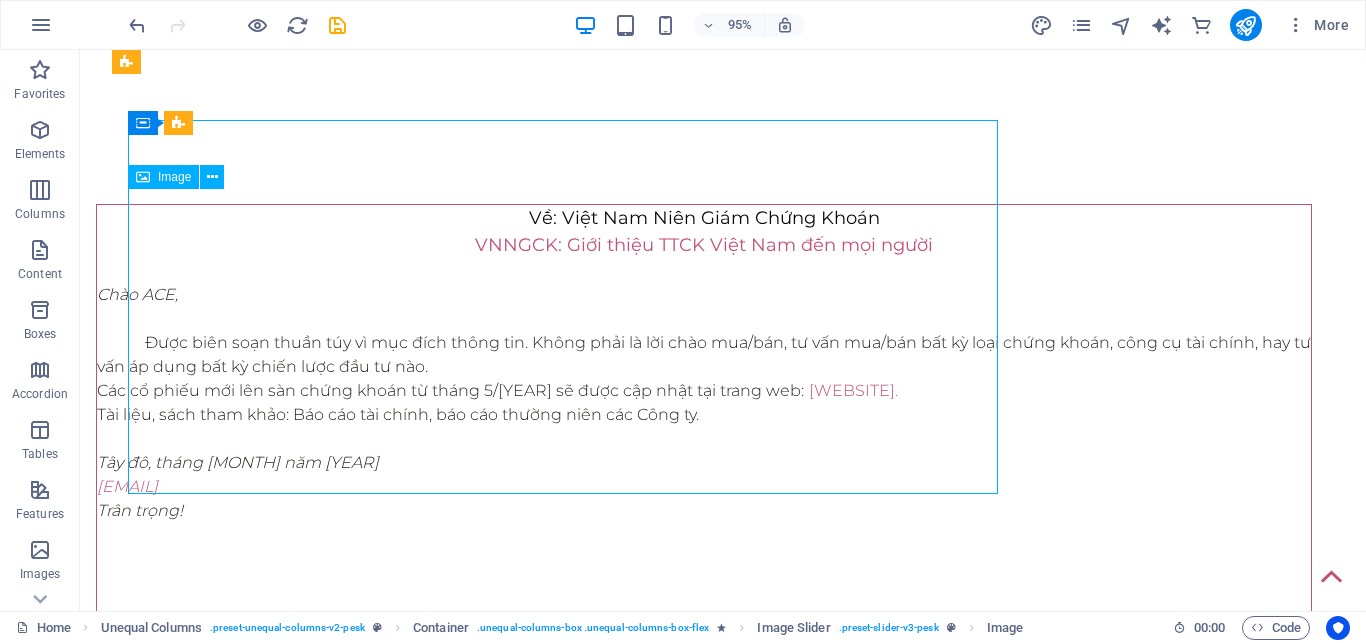 scroll, scrollTop: 1211, scrollLeft: 0, axis: vertical 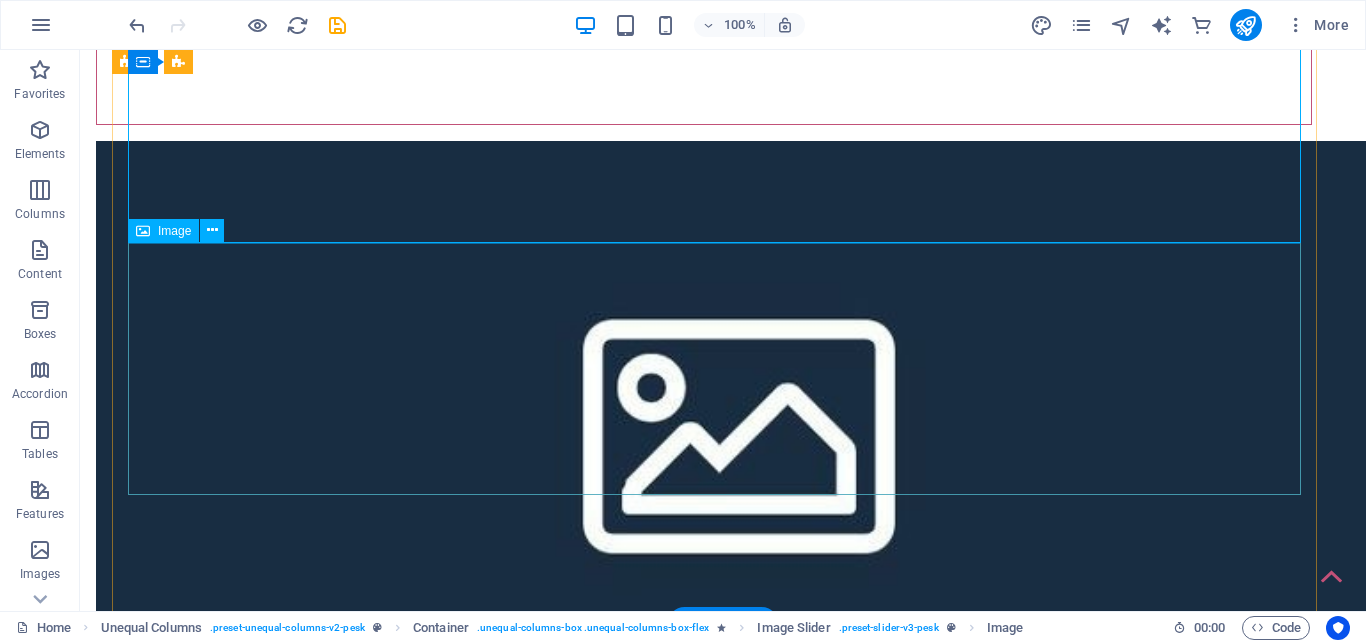 click at bounding box center (723, 2406) 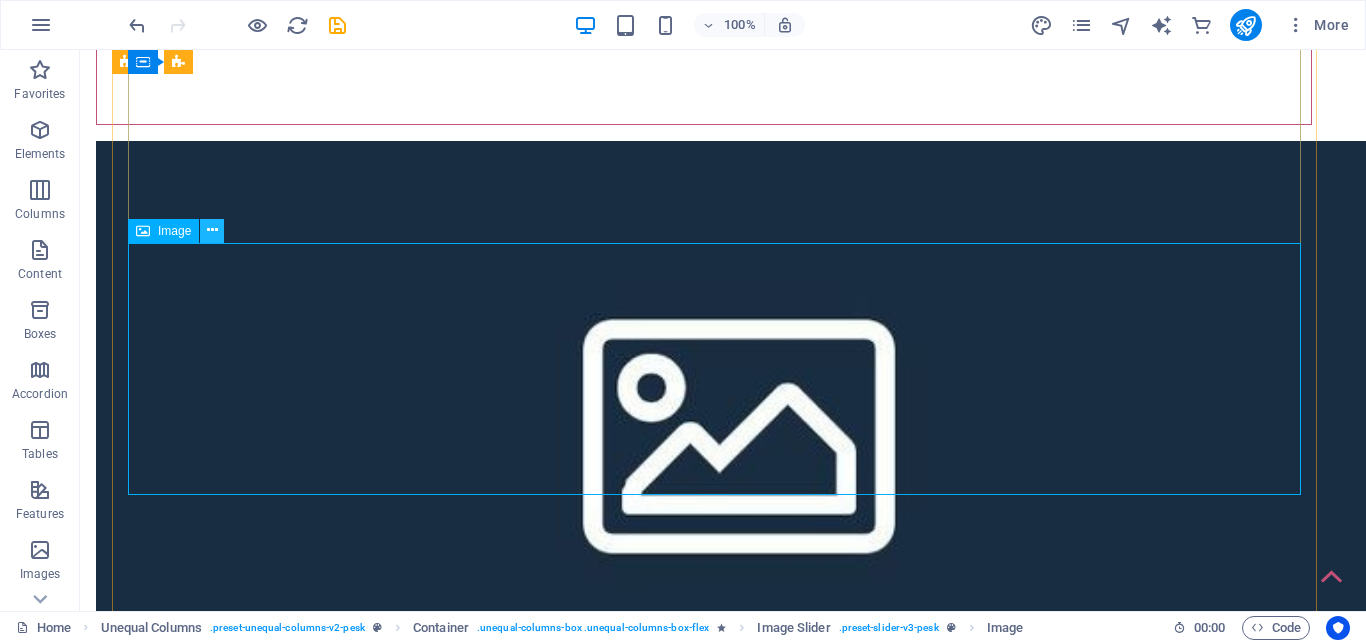 click at bounding box center (212, 230) 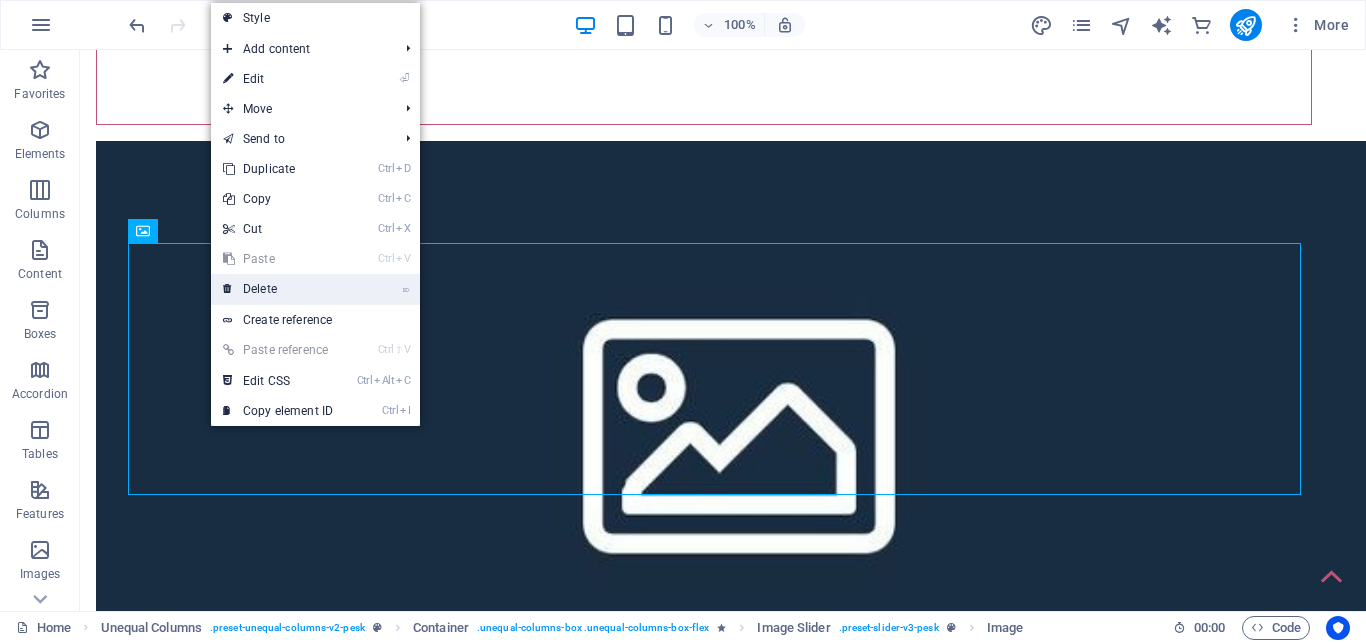 click on "⌦  Delete" at bounding box center (278, 289) 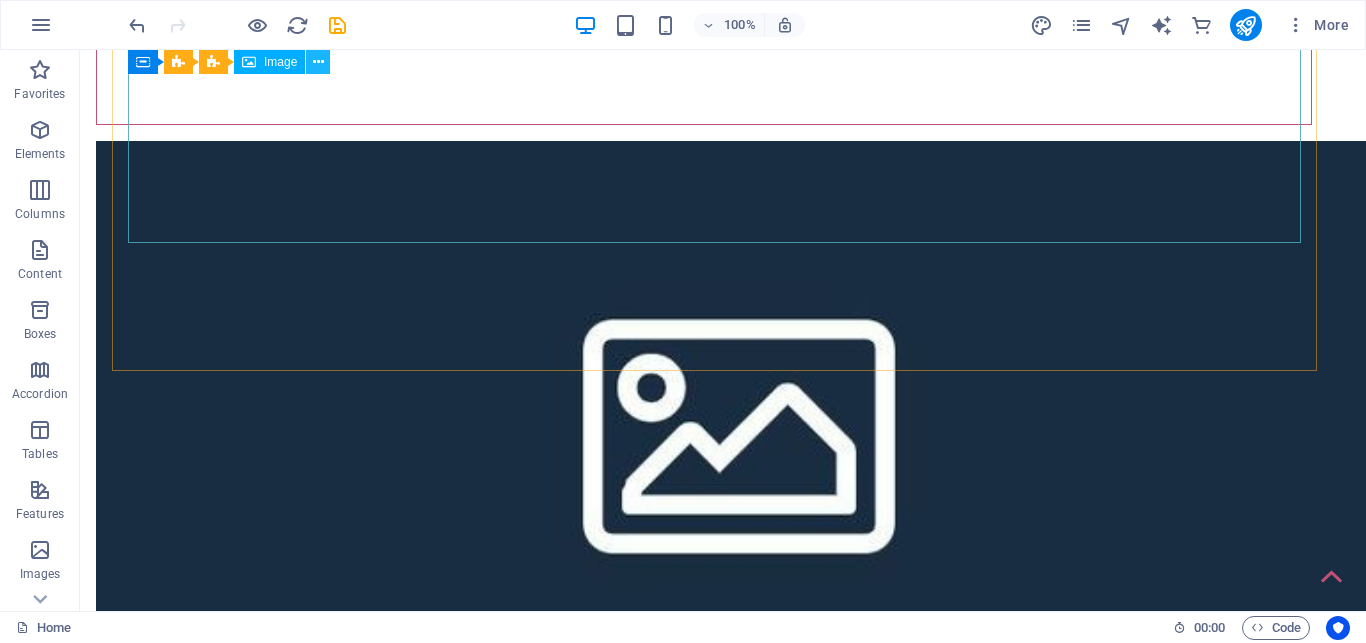 click at bounding box center [318, 62] 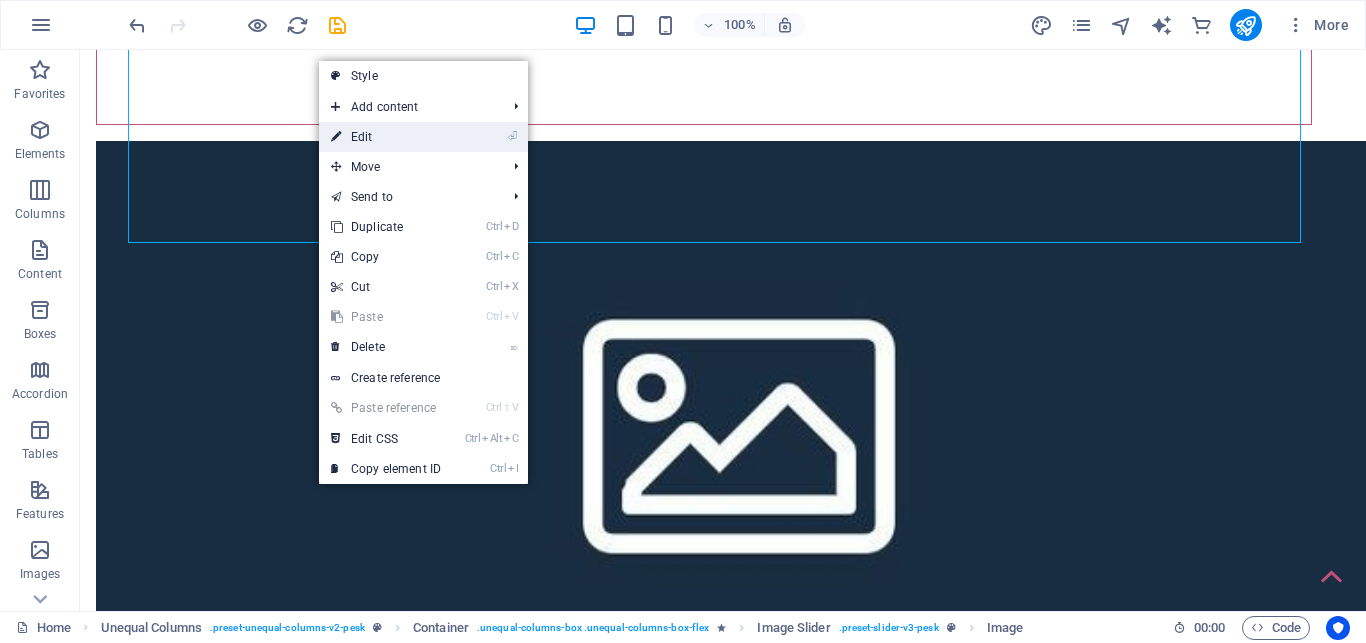 click on "⏎  Edit" at bounding box center [386, 137] 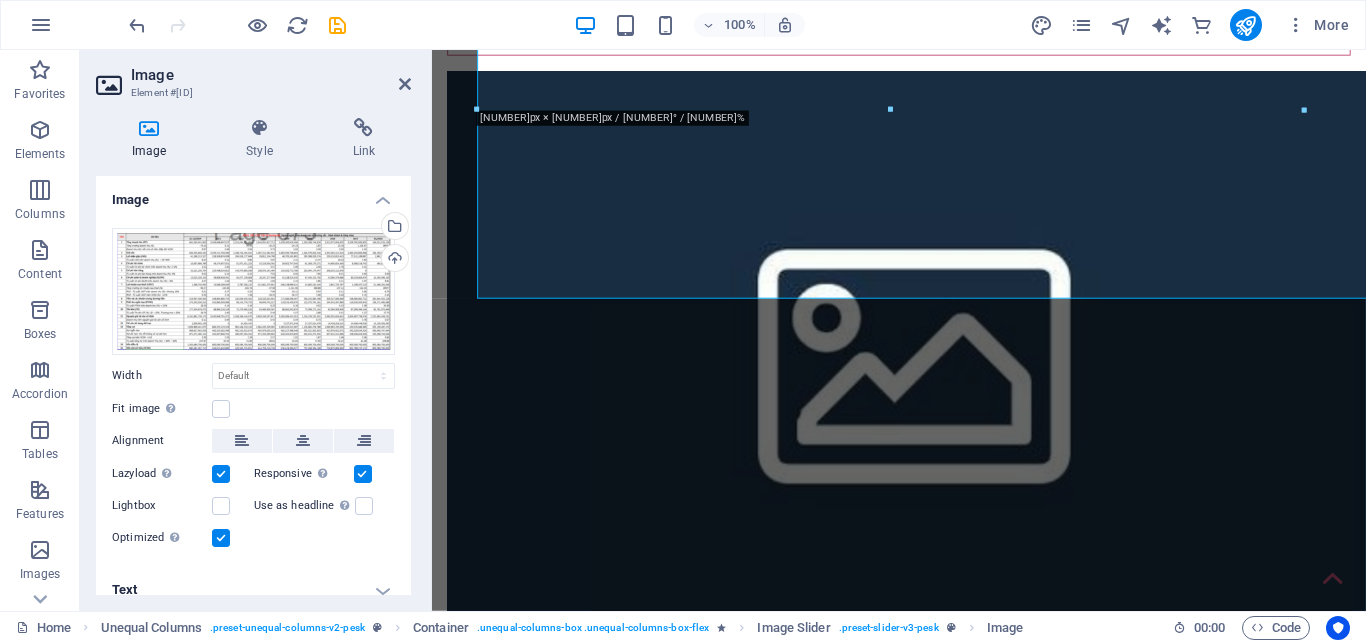 scroll, scrollTop: 1592, scrollLeft: 0, axis: vertical 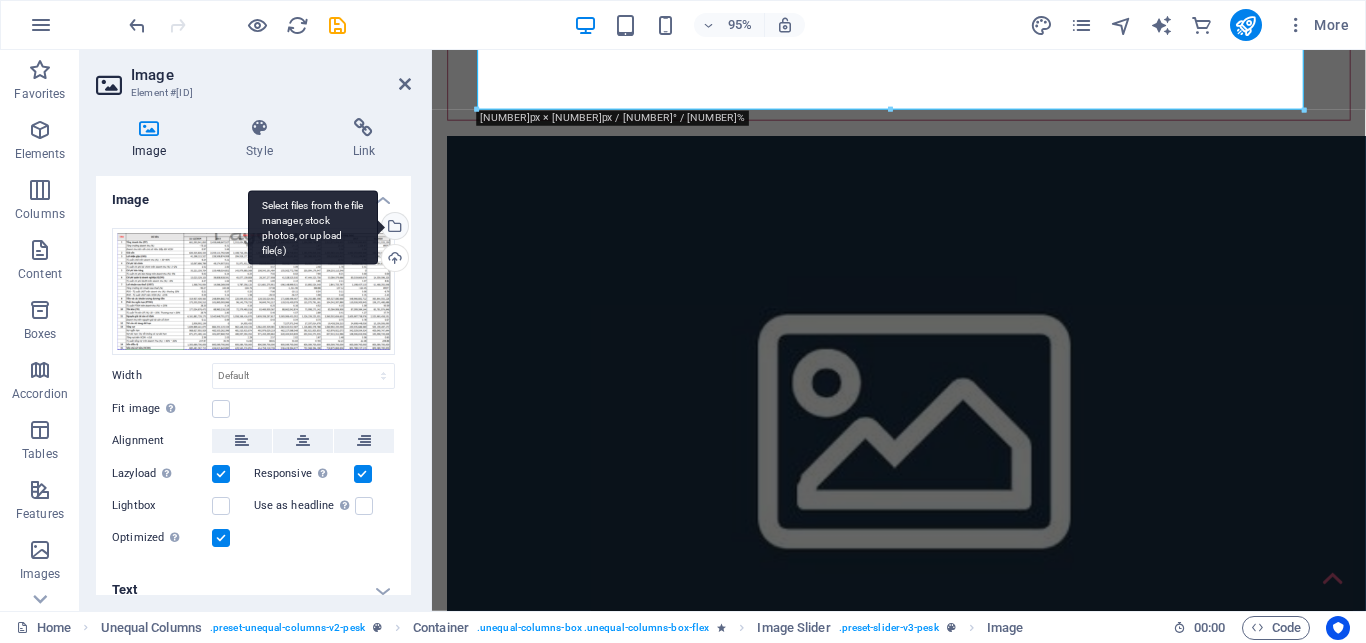 click on "Select files from the file manager, stock photos, or upload file(s)" at bounding box center [393, 228] 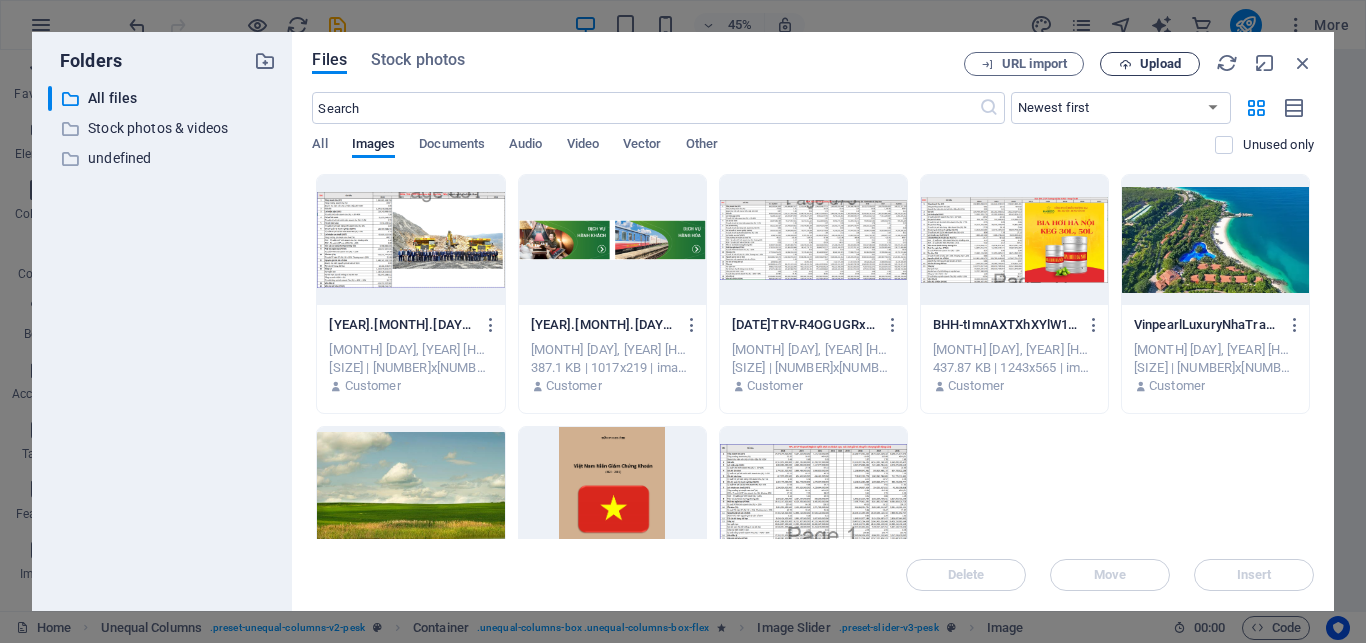 click on "Upload" at bounding box center (1160, 64) 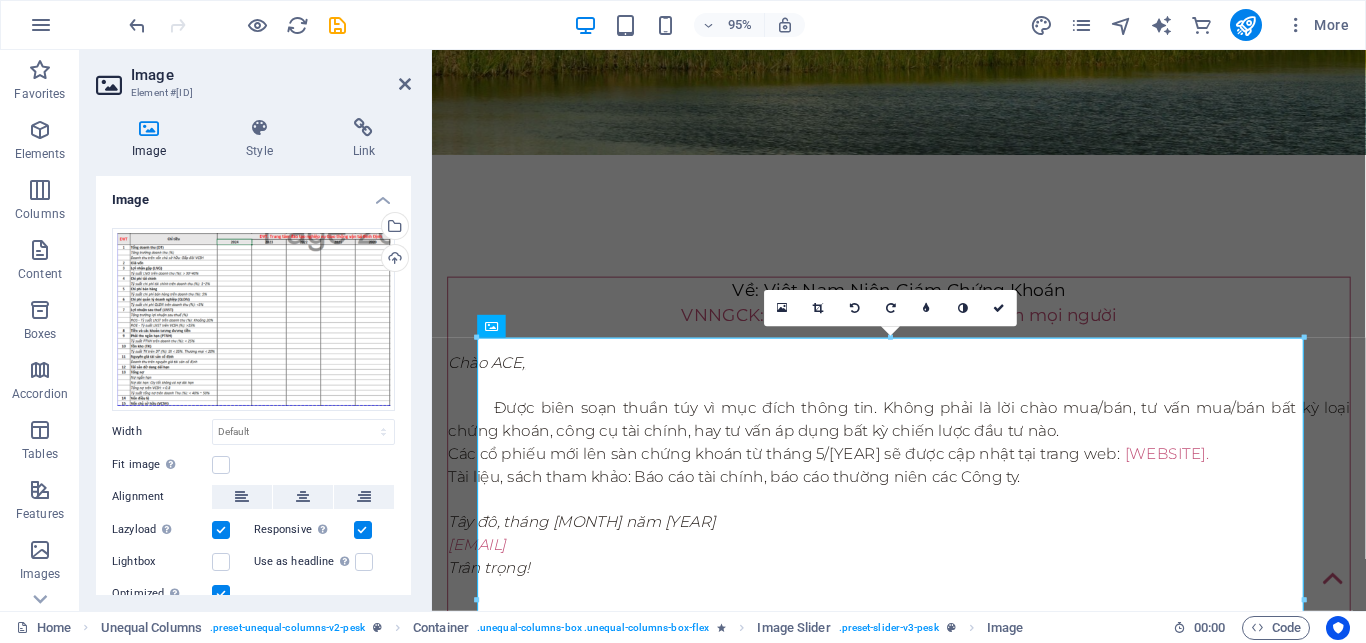 scroll, scrollTop: 998, scrollLeft: 0, axis: vertical 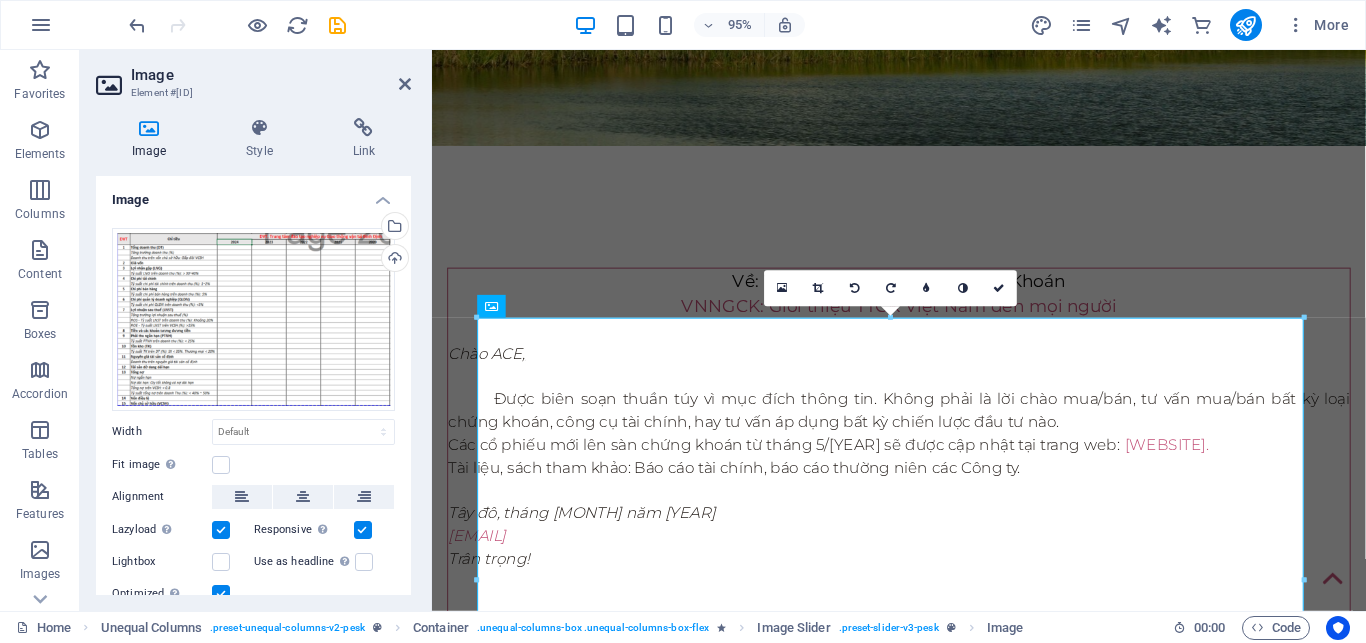 click on "Tải xuống/Download: VNNGCK ([DATE]-[DATE]).pdf 34.88 MB Về: Việt Nam Niên Giám Chứng Khoán VNNGCK: Giới thiệu TTCK Việt Nam đến mọi người Chào ACE ,   Được biên soạn thuần túy vì mục đích thông tin. Không phải là lời chào mua/bán, tư vấn mua/bán bất kỳ loại chứng khoán, công cụ tài chính, hay tư vấn áp dụng bất kỳ chiến lược đầu tư nào. Các cổ phiếu mới lên sàn chứng khoán từ tháng 5/[YEAR] sẽ được cập nhật tại trang web:   vnngck.com.vn . Tài liệu, sách tham khảo: Báo cáo tài chính, báo cáo thường niên các Công ty. Tây đô, tháng 5 năm [YEAR] vnngck@gmail.com Trân trọng! DVT: Trung tâm đào tạo nghiệp vụ Giao thông vận tải Bình Định [DATE]: Ngày giao dịch đầu tiên TRV: CTCP Vận tải đường sắt [DATE]: Ngày giao dịch đầu tiên TD6: CTCP Than Đèo Nai - Cọc Sáu - TKV [DATE]: Ngày giao dịch đầu tiên VPL: CTCP Vinpearl" at bounding box center (923, 2964) 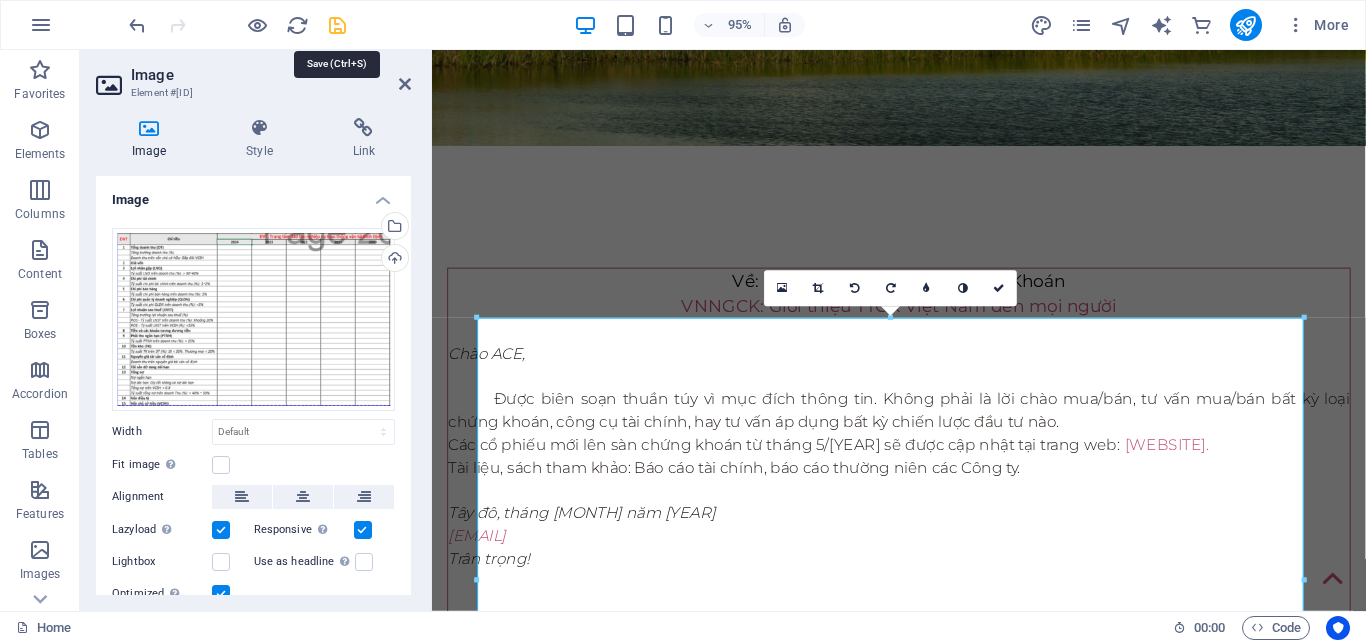 click at bounding box center (337, 25) 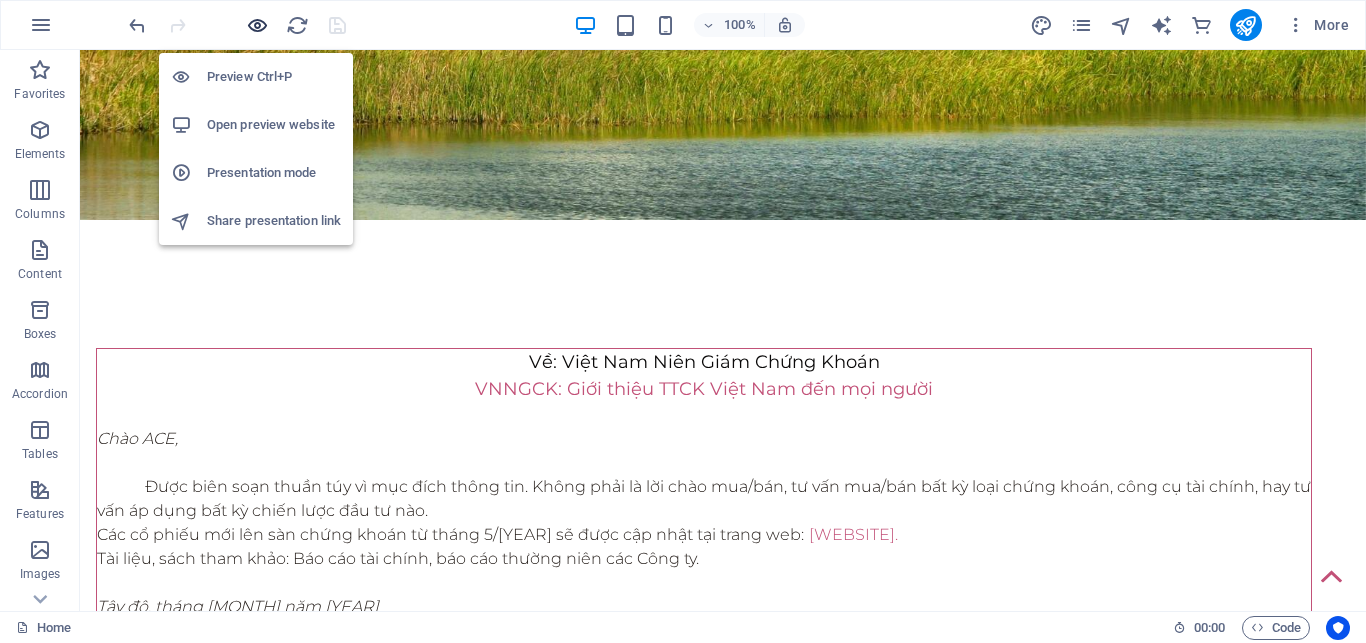 click at bounding box center (257, 25) 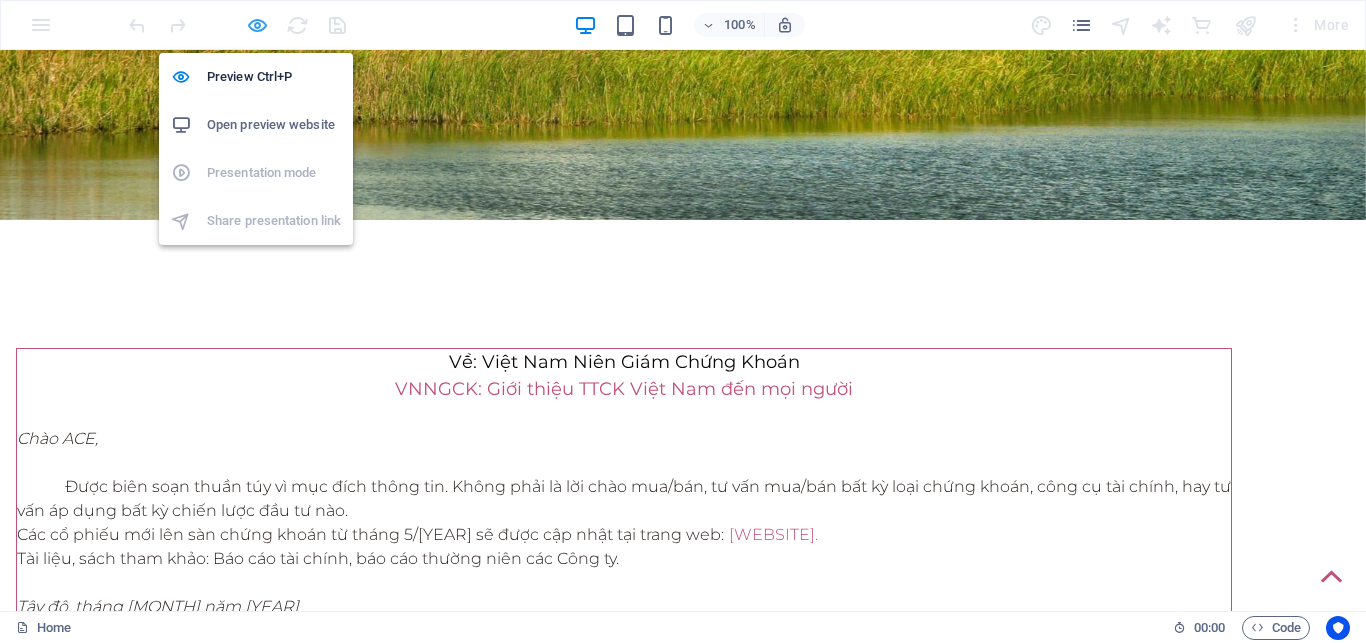type 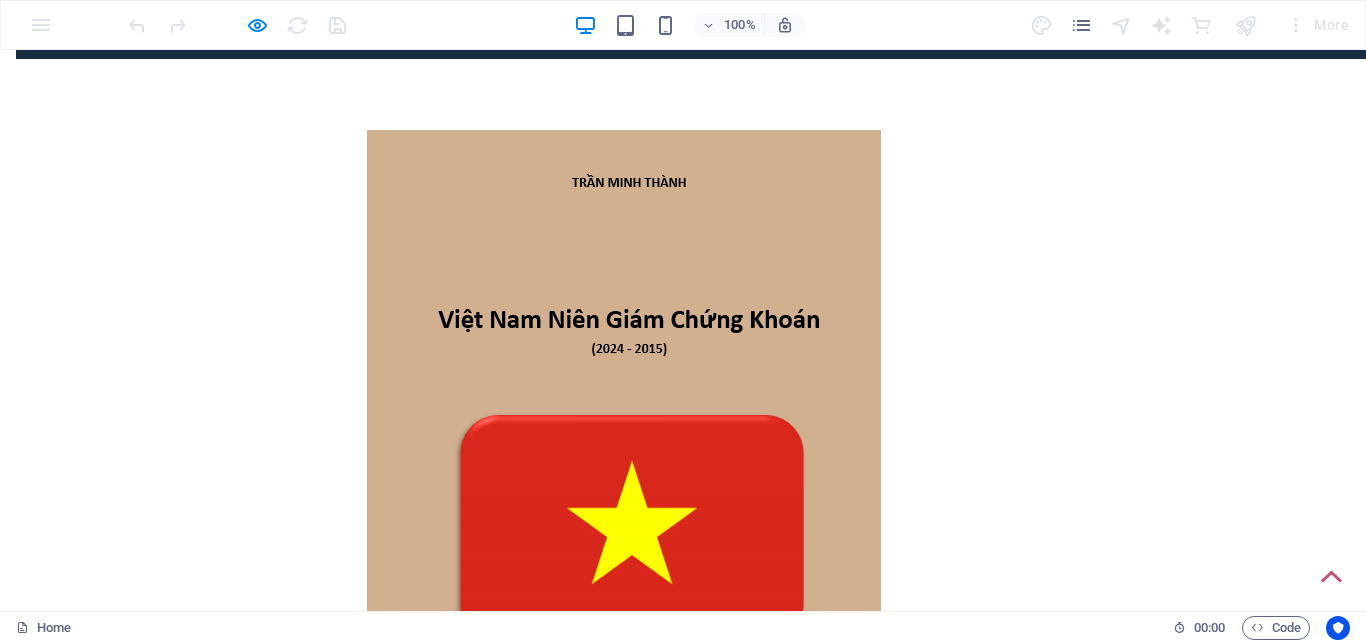 scroll, scrollTop: 2291, scrollLeft: 0, axis: vertical 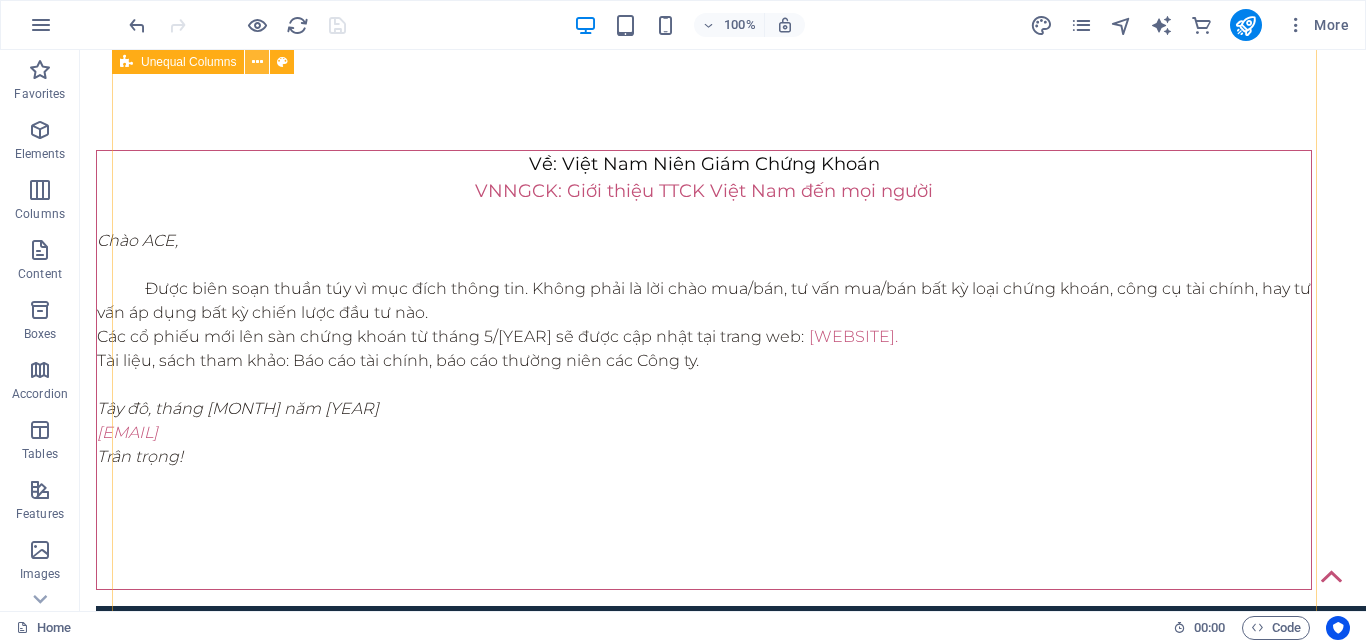 click at bounding box center (257, 62) 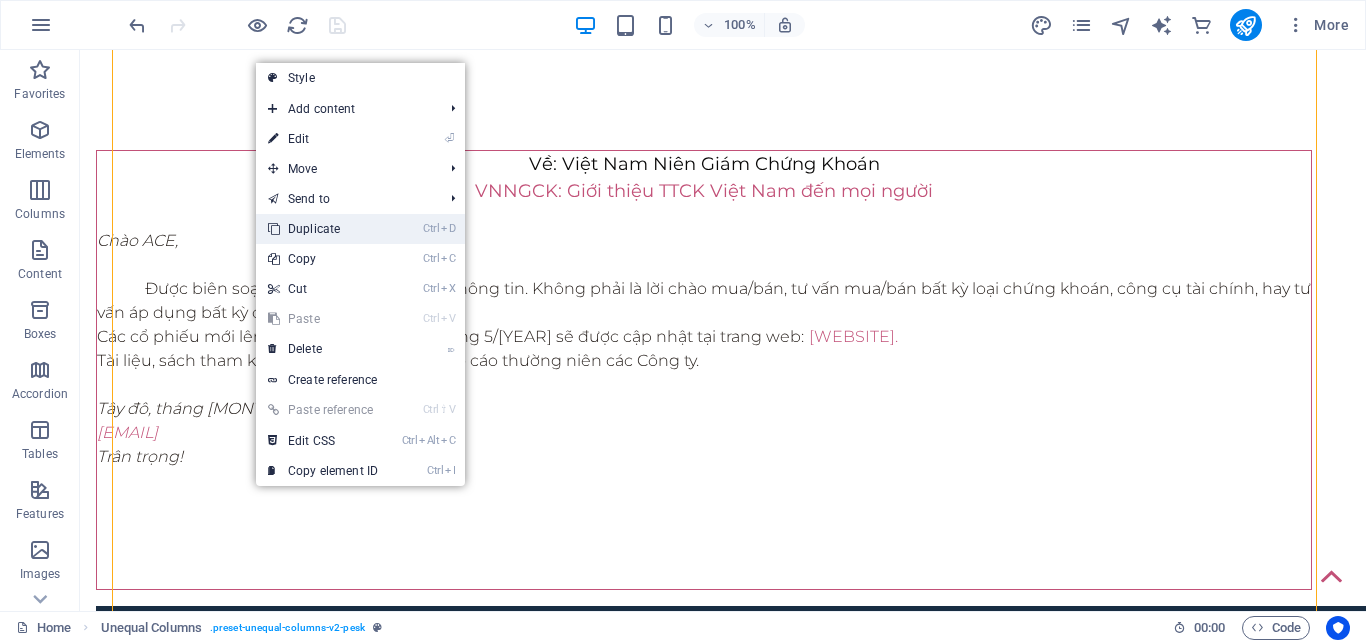 click on "Ctrl D  Duplicate" at bounding box center (323, 229) 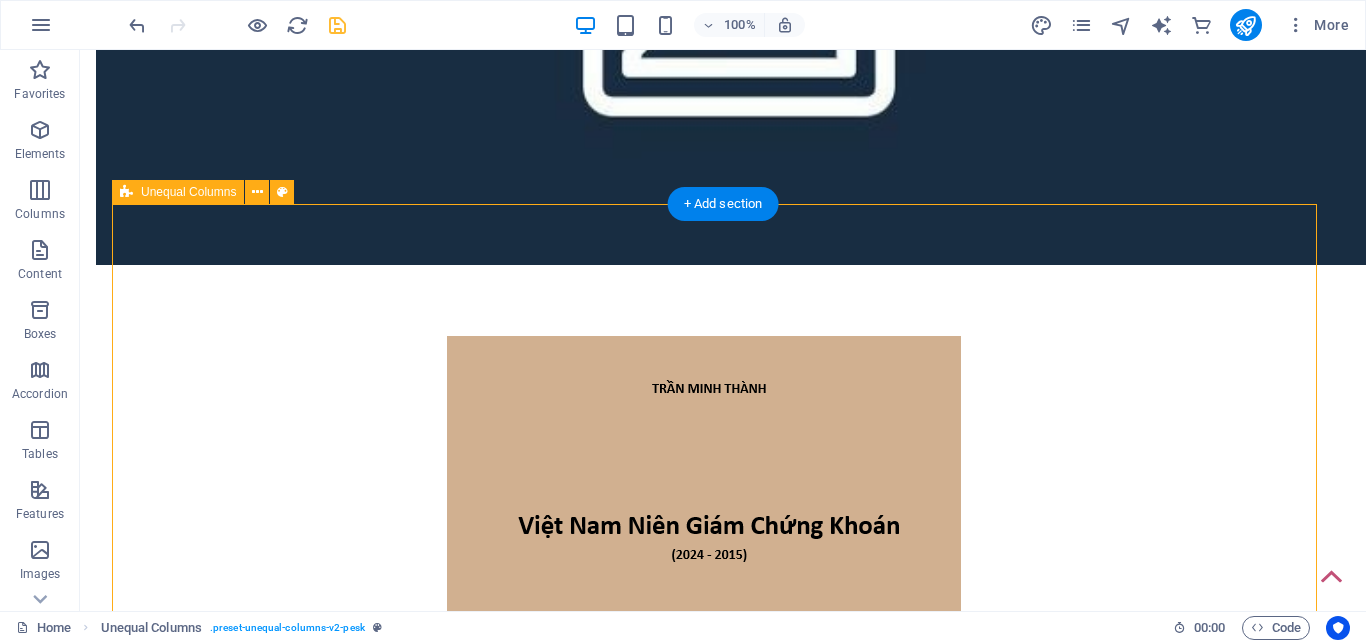 scroll, scrollTop: 2468, scrollLeft: 0, axis: vertical 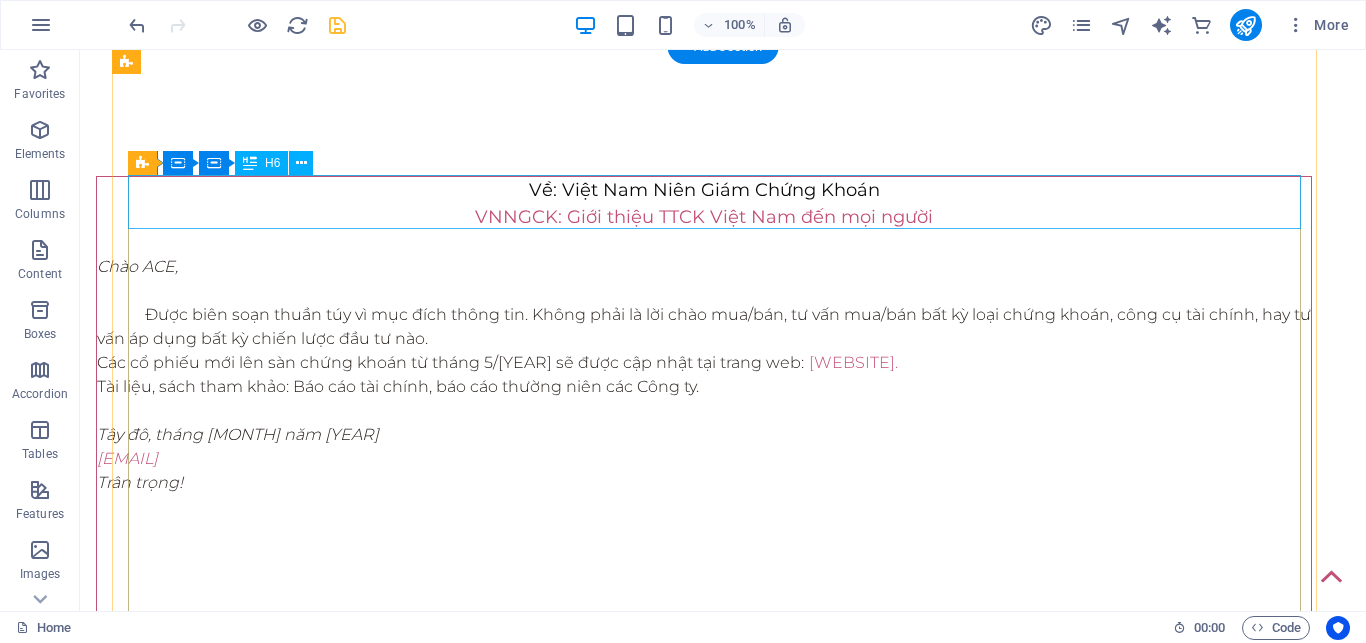 click on "DVT: Trung tâm đào tạo nghiệp vụ Giao thông vận tải Bình Định [DATE]: Ngày giao dịch đầu tiên" at bounding box center [723, 2179] 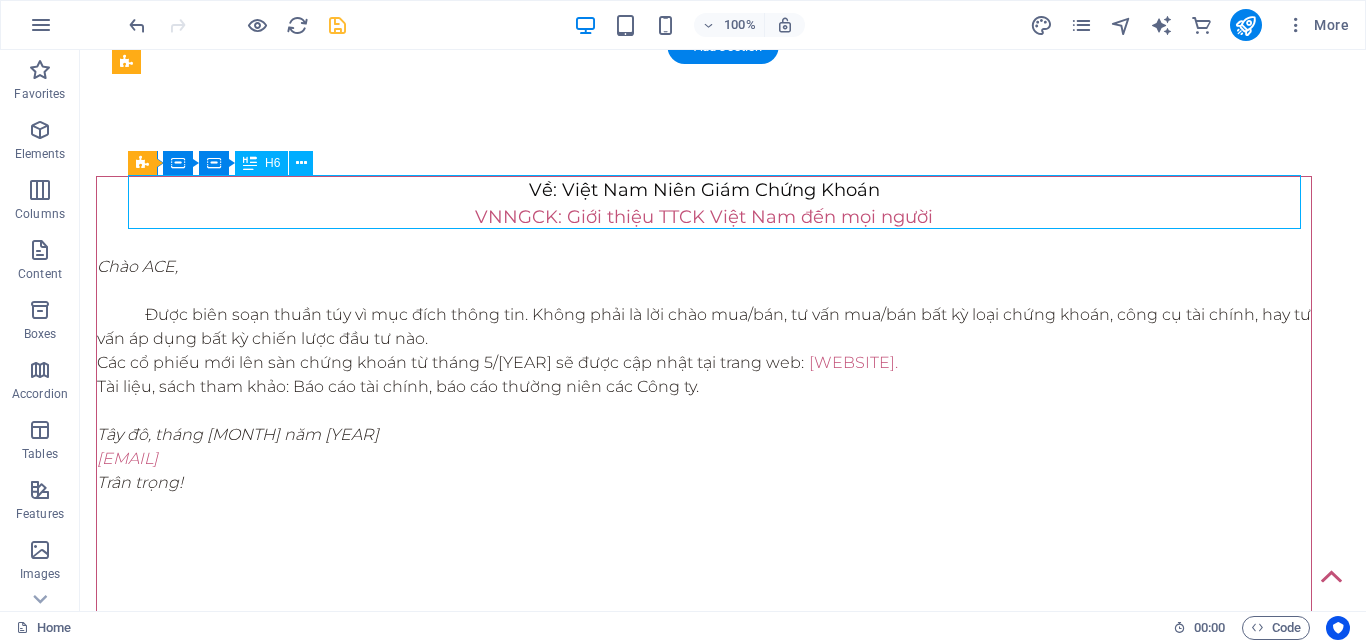 click on "DVT: Trung tâm đào tạo nghiệp vụ Giao thông vận tải Bình Định [DATE]: Ngày giao dịch đầu tiên" at bounding box center (723, 2179) 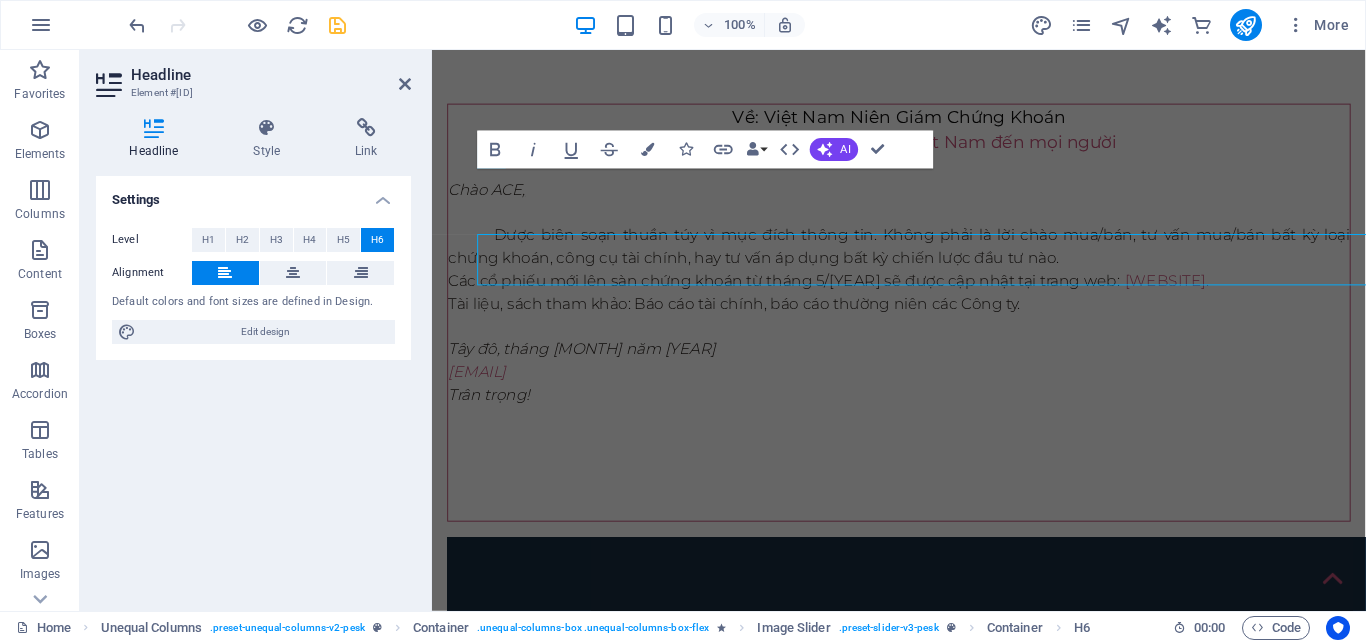 scroll, scrollTop: 1101, scrollLeft: 0, axis: vertical 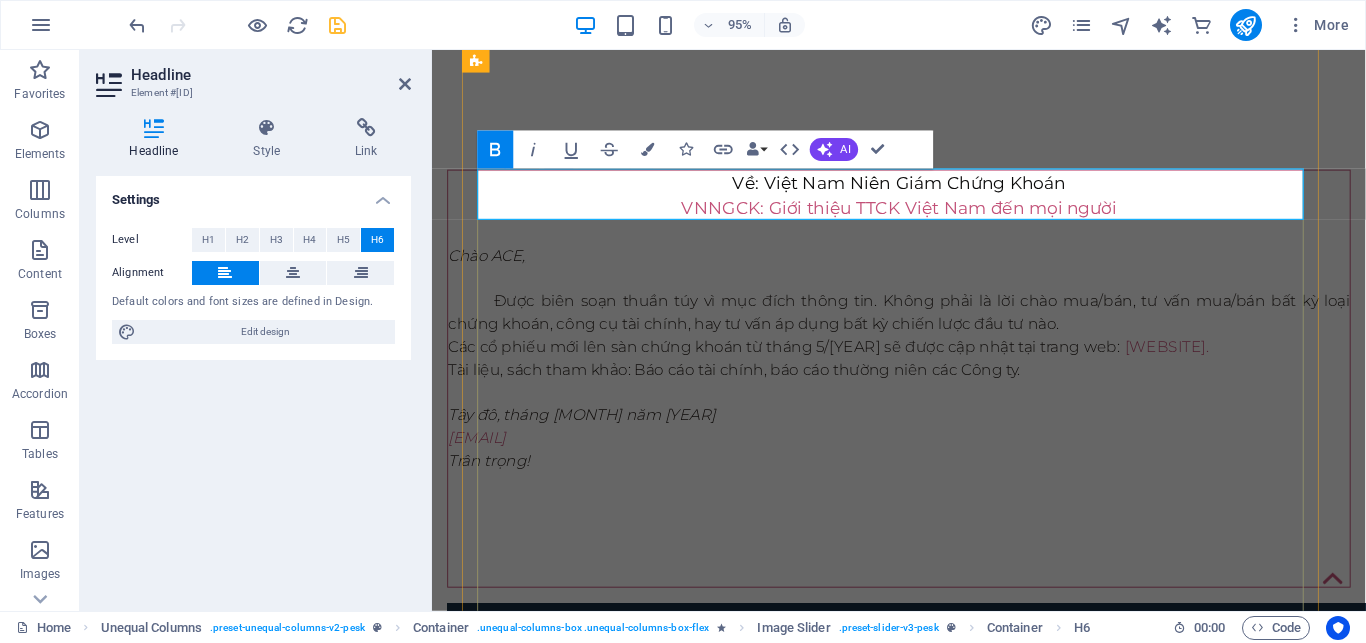 click on "DVT: Trung tâm đào tạo nghiệp vụ Giao thông vận tải Bình Định [DATE]: Ngày giao dịch đầu tiên" at bounding box center (923, 2110) 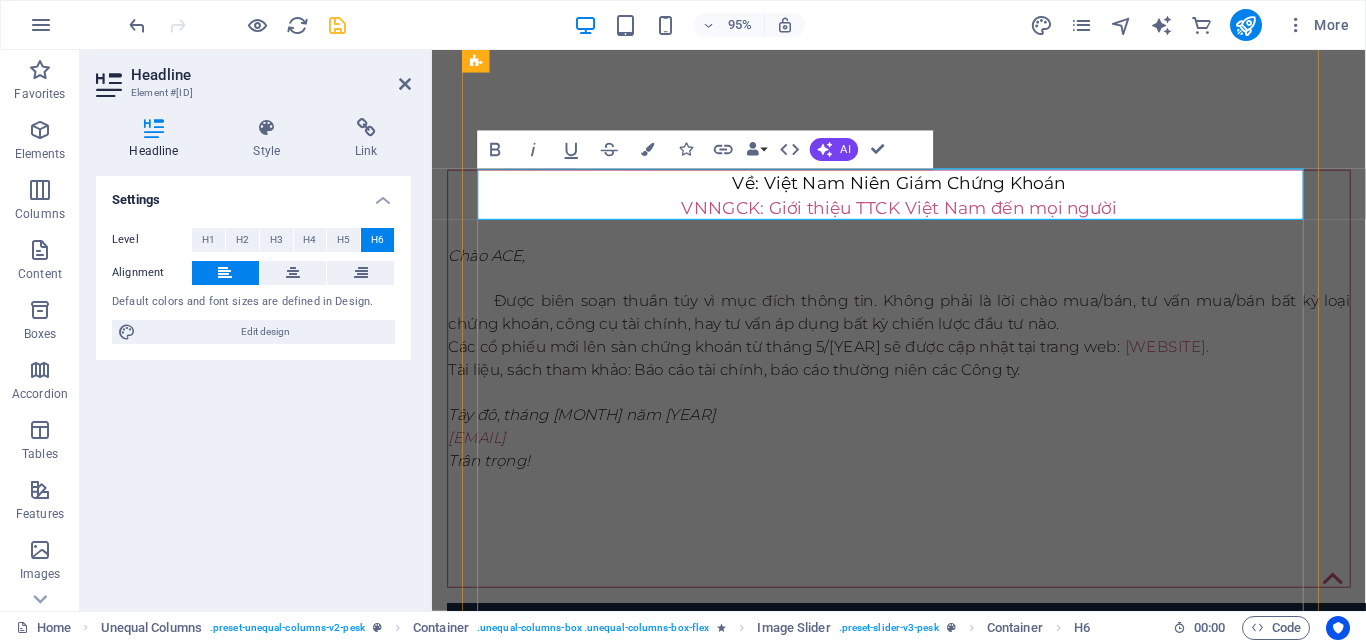 type 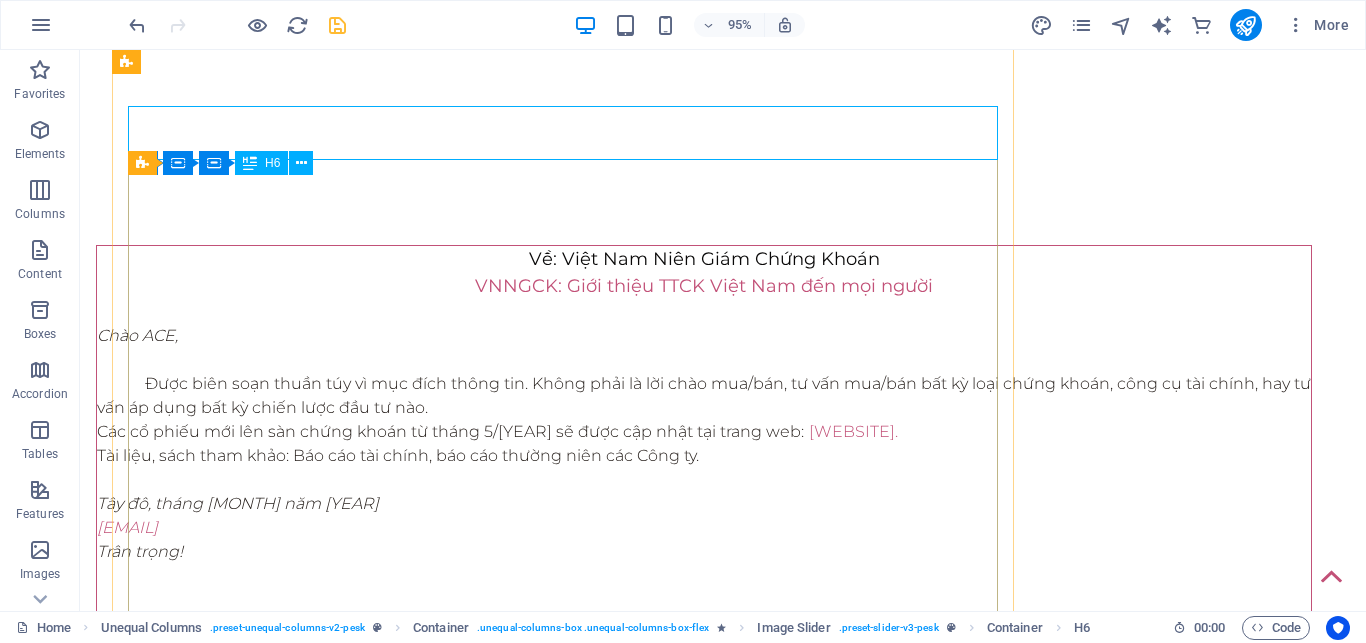 scroll, scrollTop: 1170, scrollLeft: 0, axis: vertical 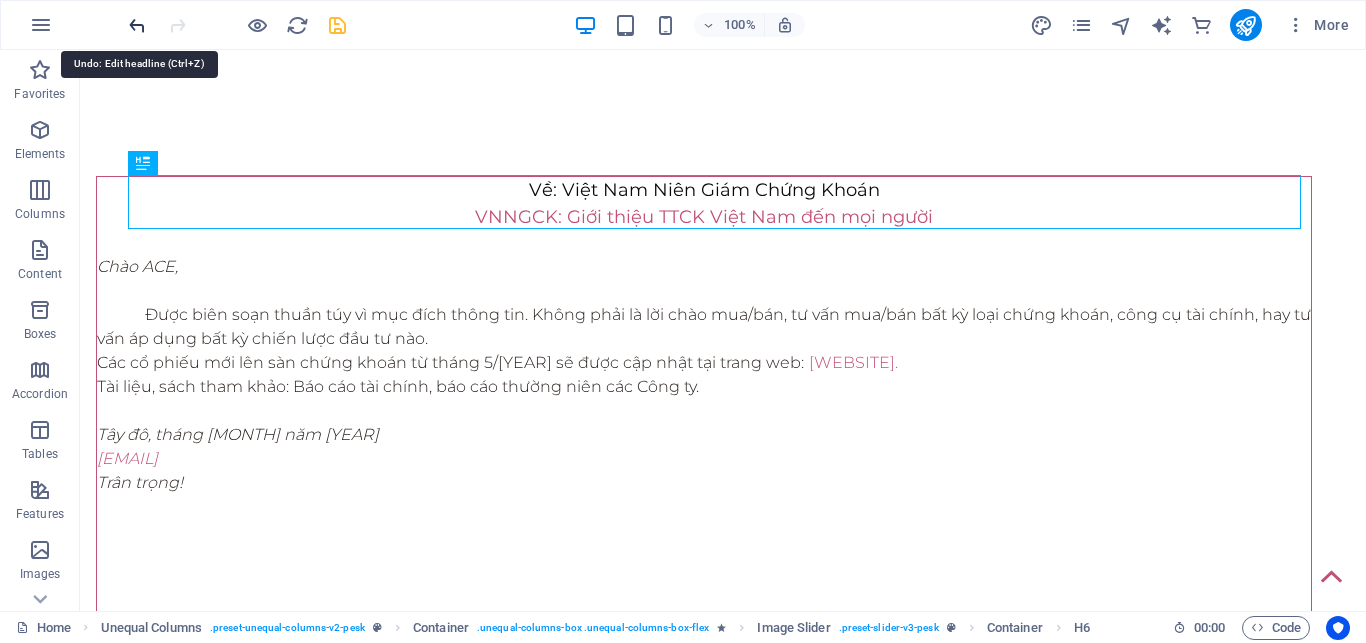 click at bounding box center (137, 25) 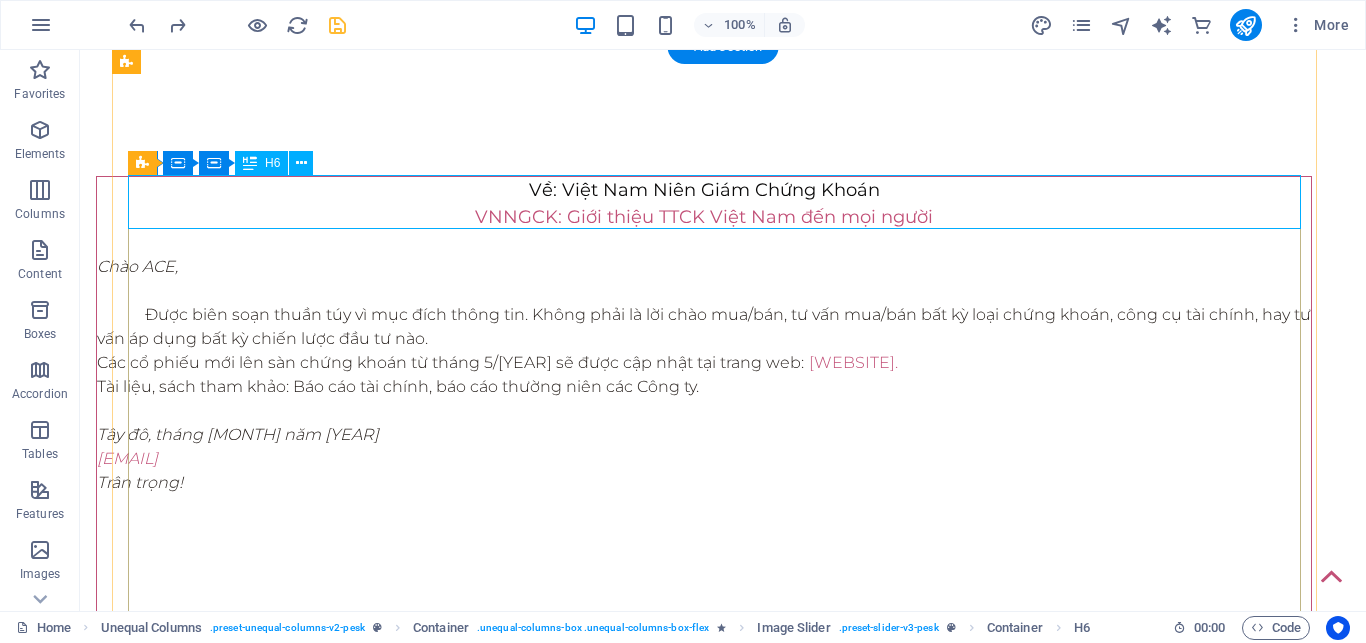 click on "DVT: Trung tâm đào tạo nghiệp vụ Giao thông vận tải Bình Định [DATE]: Ngày giao dịch đầu tiên" at bounding box center (723, 2179) 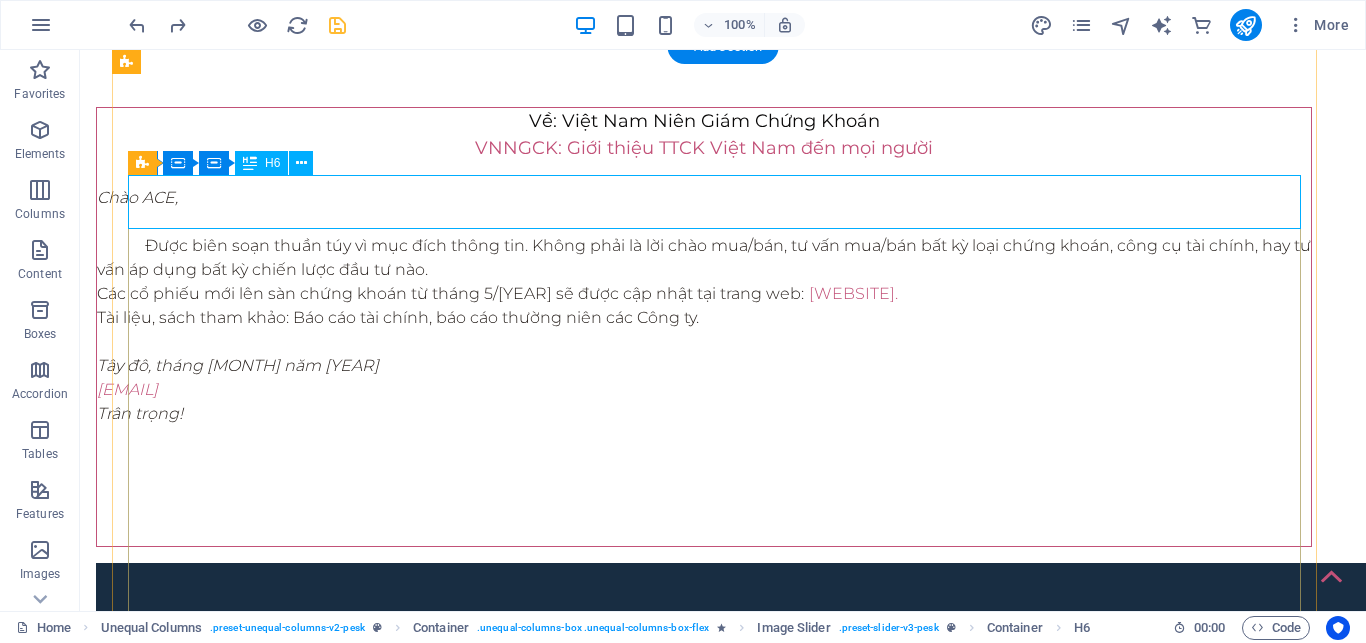scroll, scrollTop: 1101, scrollLeft: 0, axis: vertical 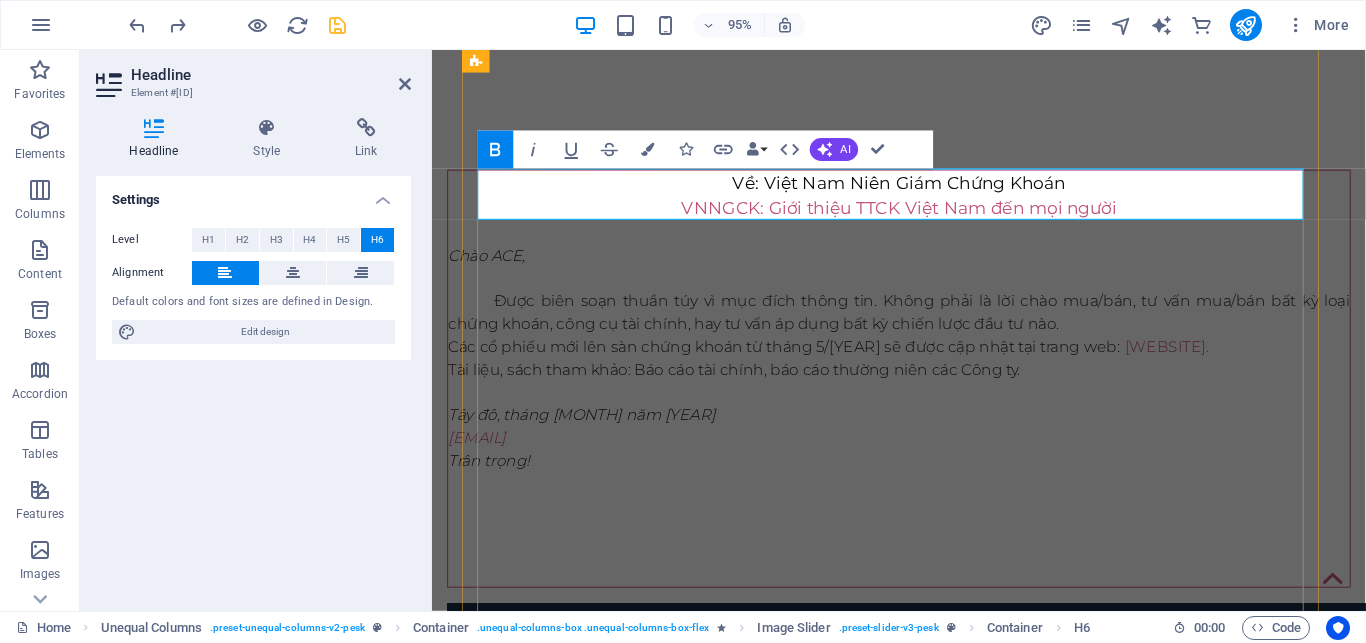 click on "DVT: Trung tâm đào tạo nghiệp vụ Giao thông vận tải Bình Định" at bounding box center (778, 2096) 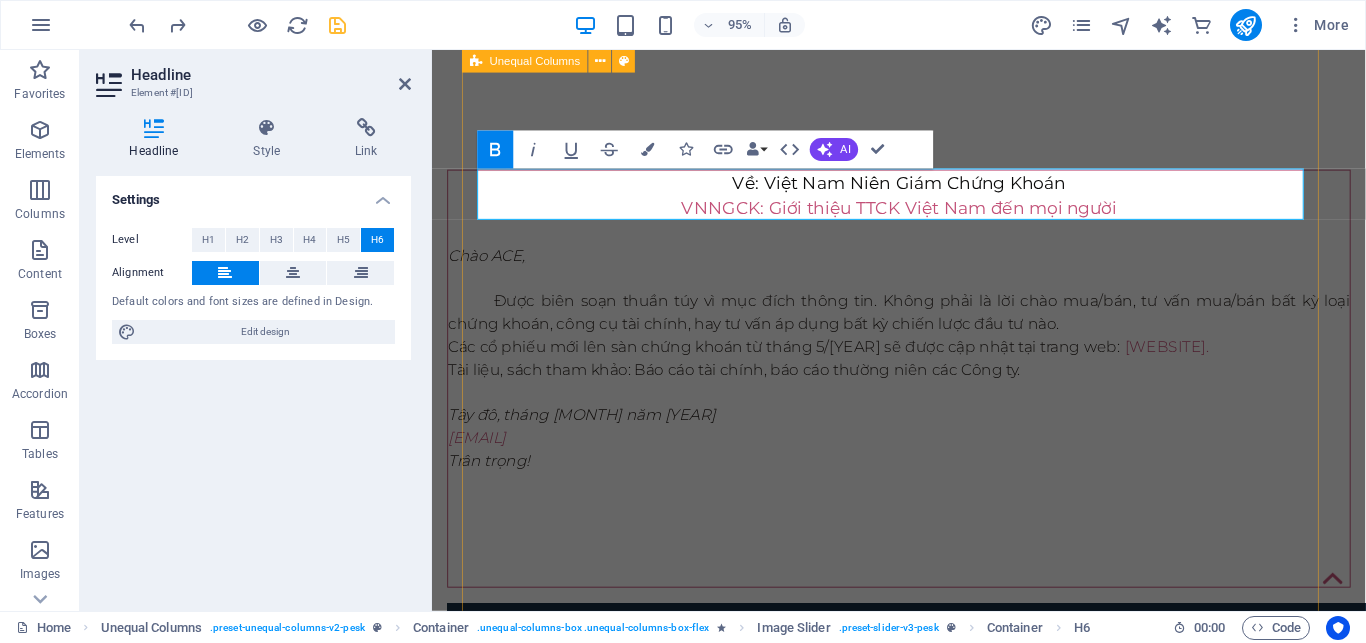 scroll, scrollTop: 0, scrollLeft: 10, axis: horizontal 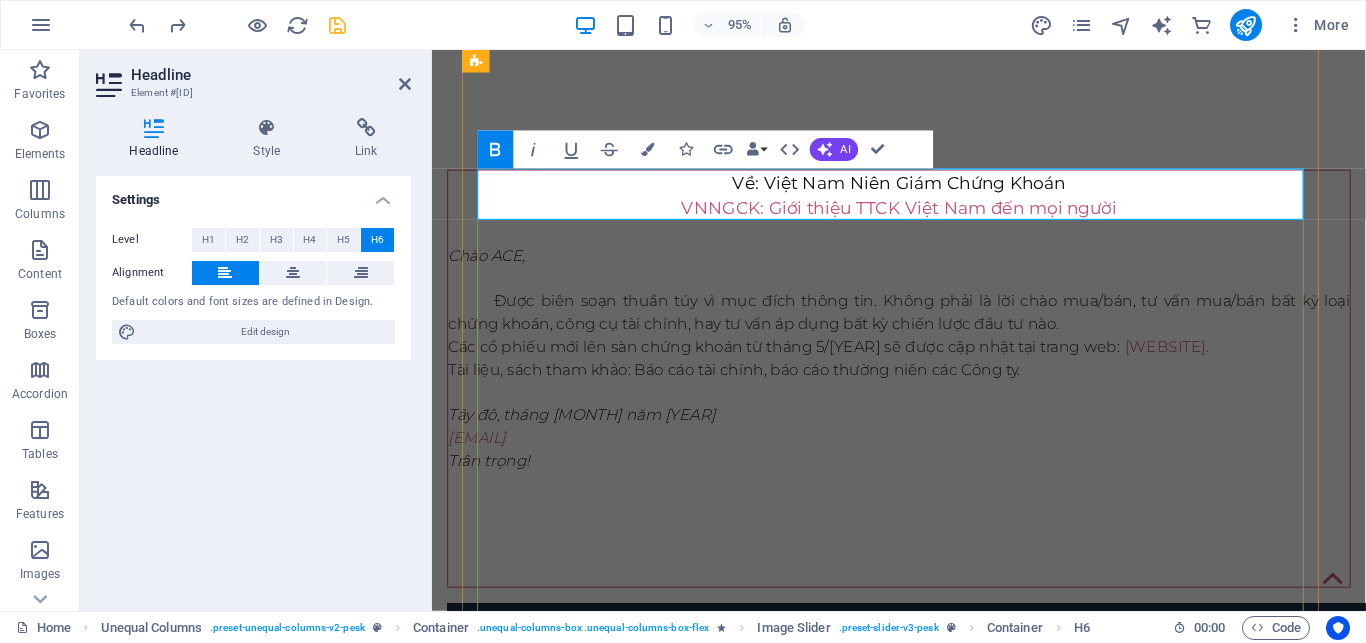 click on "[COMPANY]: CTCP Đầu tư [COMPANY] [DATE]: Ngày giao dịch đầu tiên" at bounding box center (923, 2110) 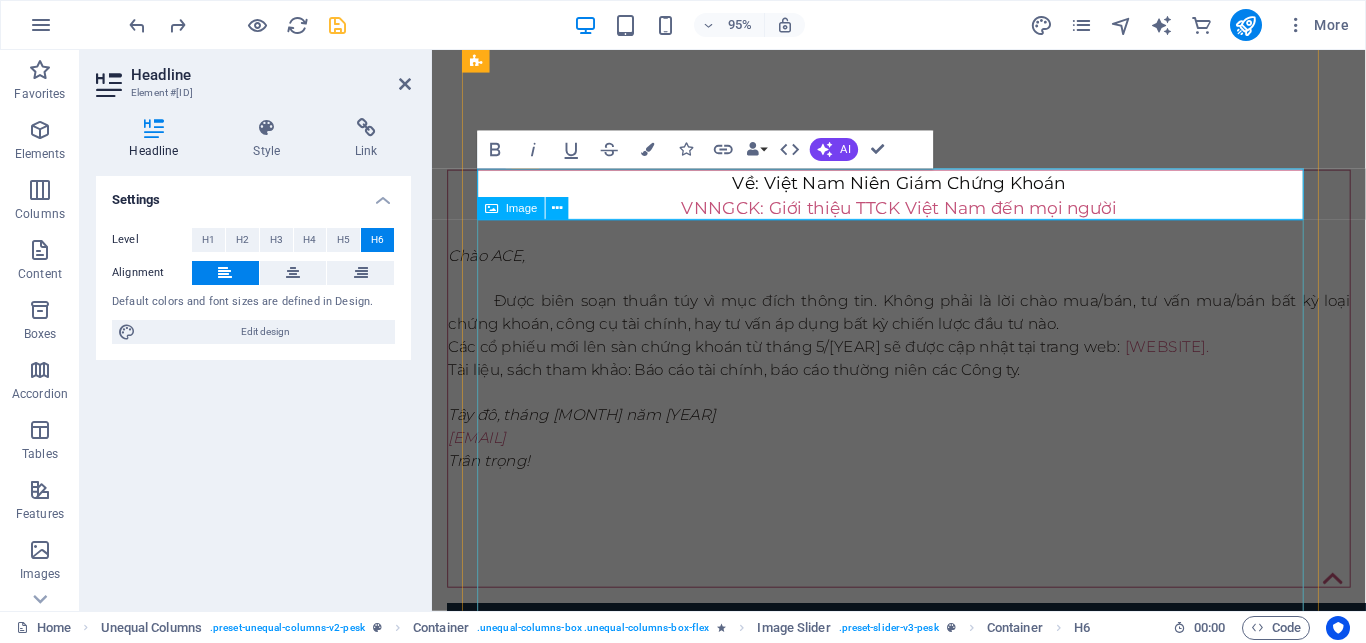 click at bounding box center (923, 2448) 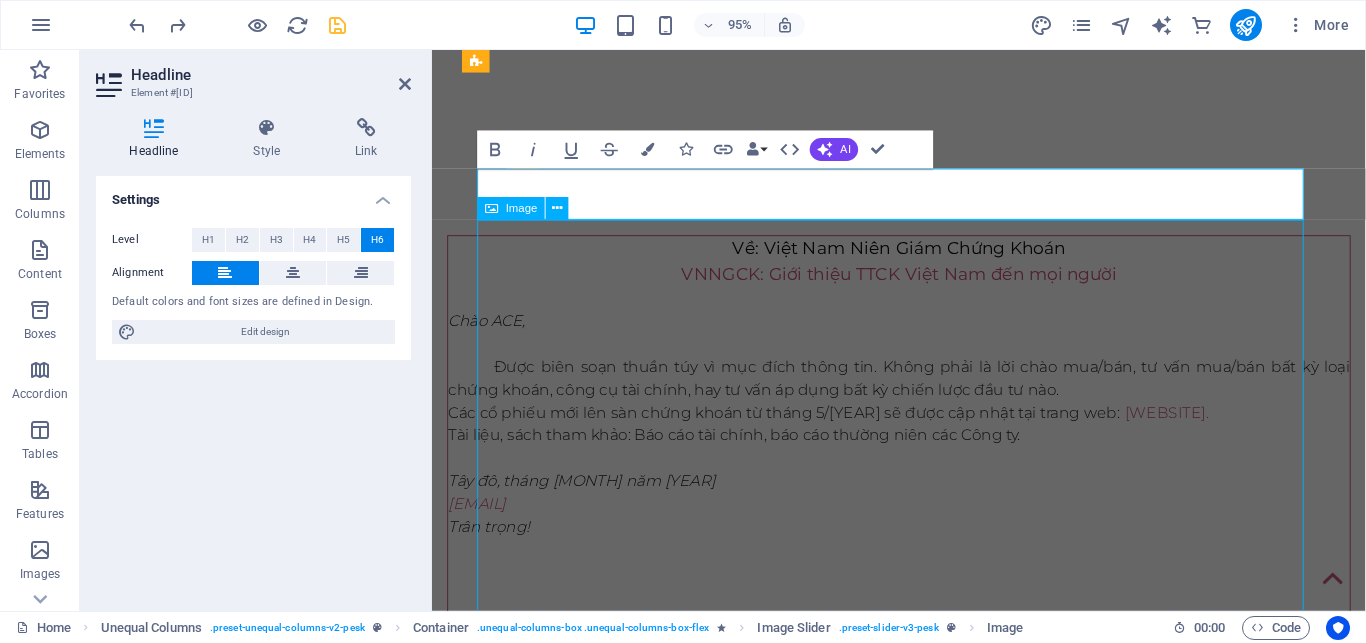 scroll, scrollTop: 1170, scrollLeft: 0, axis: vertical 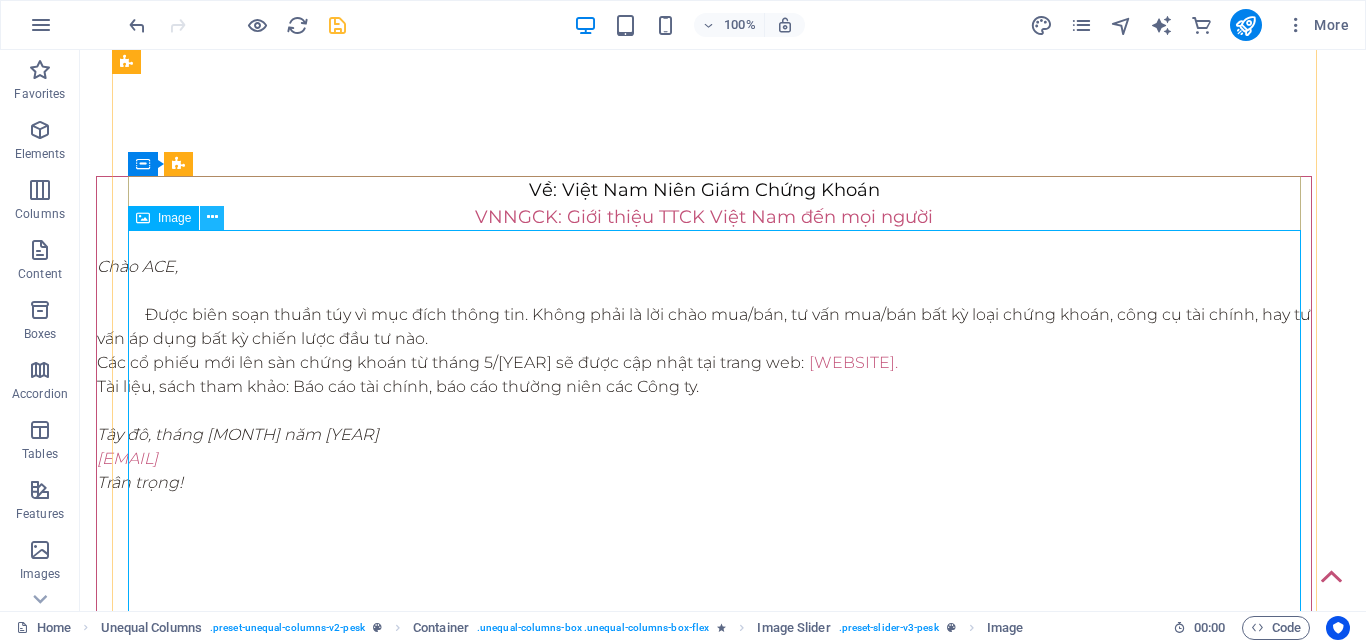 click at bounding box center (212, 217) 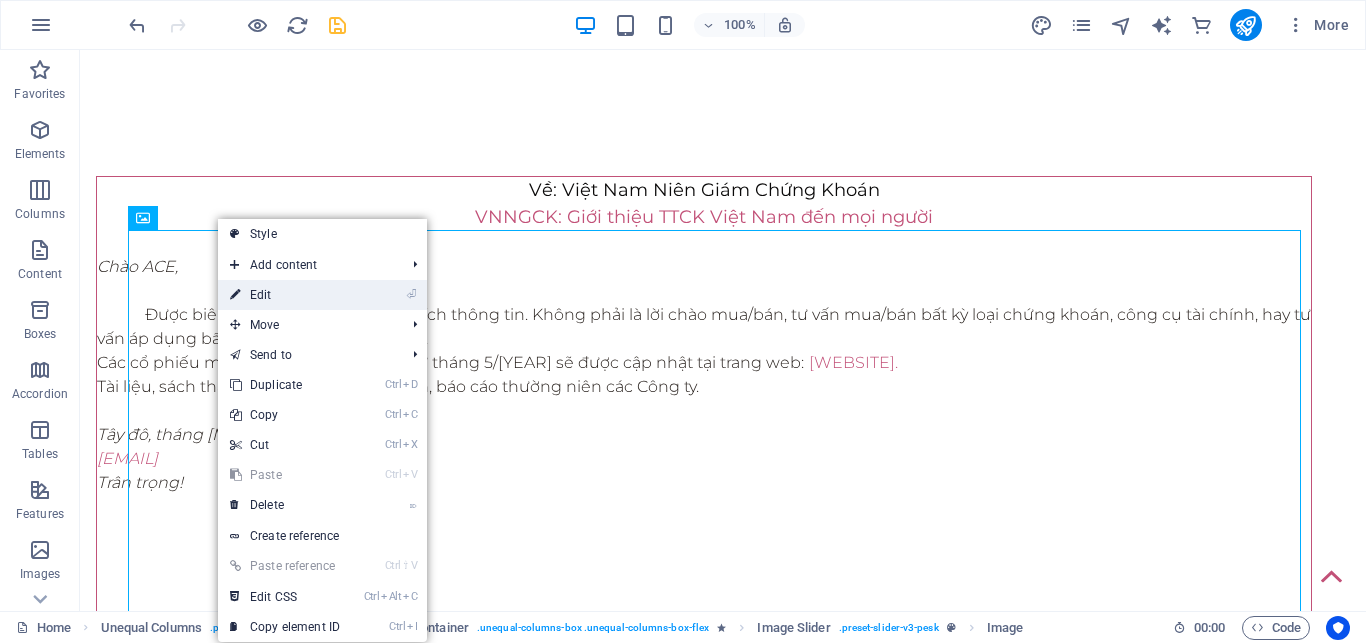 click on "⏎  Edit" at bounding box center [285, 295] 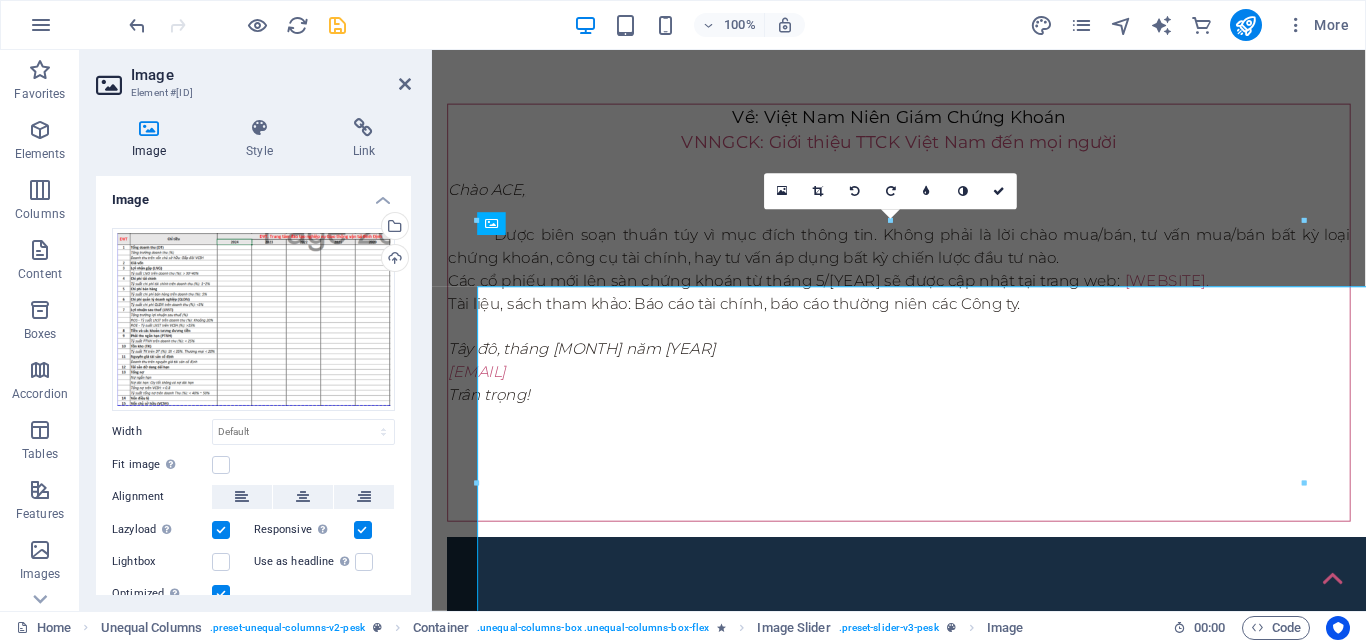 scroll, scrollTop: 1101, scrollLeft: 0, axis: vertical 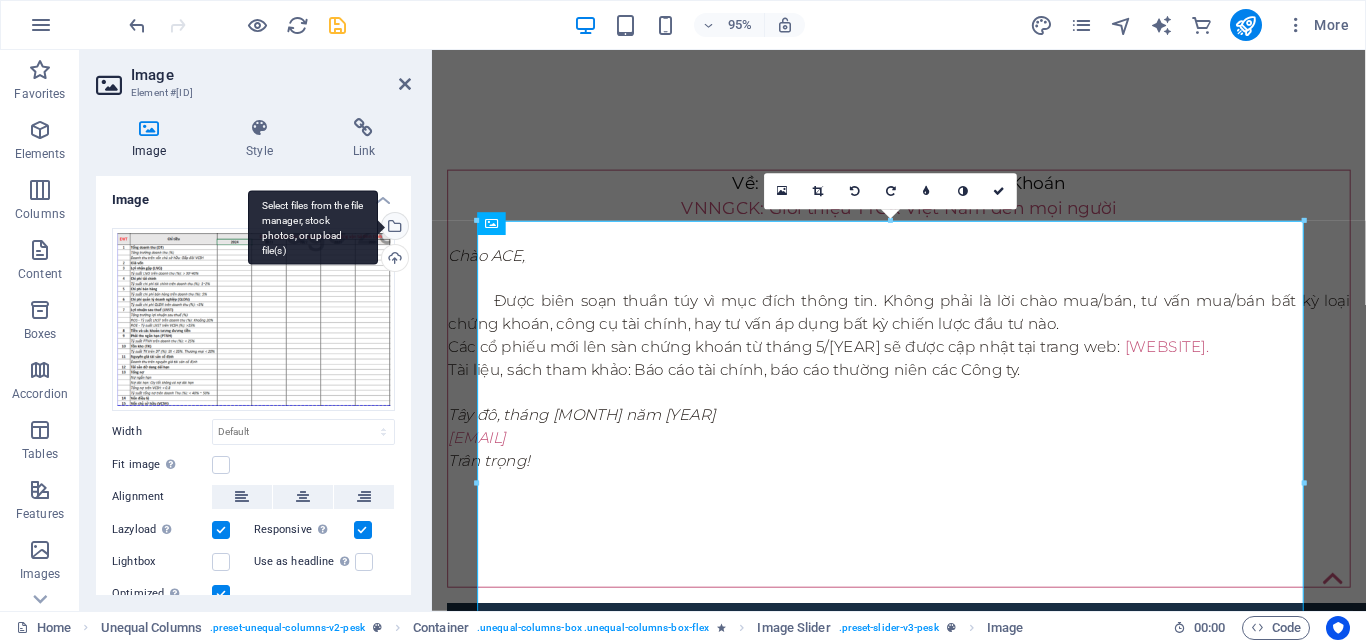 click on "Select files from the file manager, stock photos, or upload file(s)" at bounding box center [393, 228] 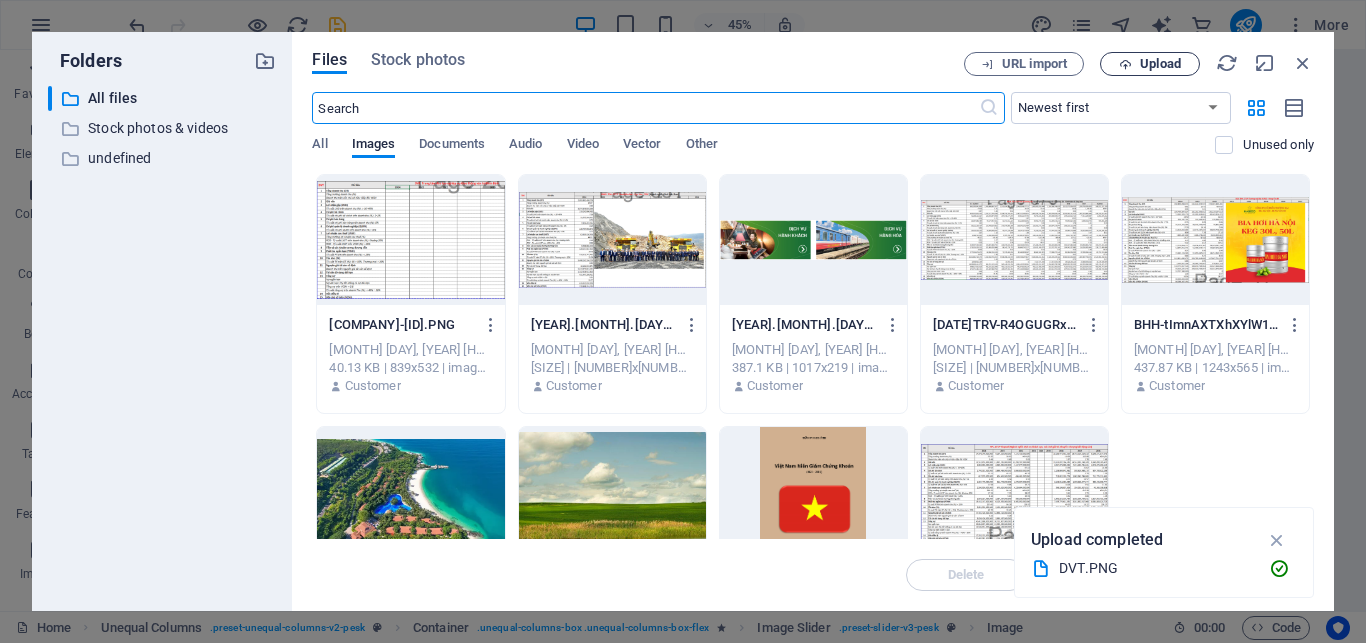 click on "Upload" at bounding box center [1160, 64] 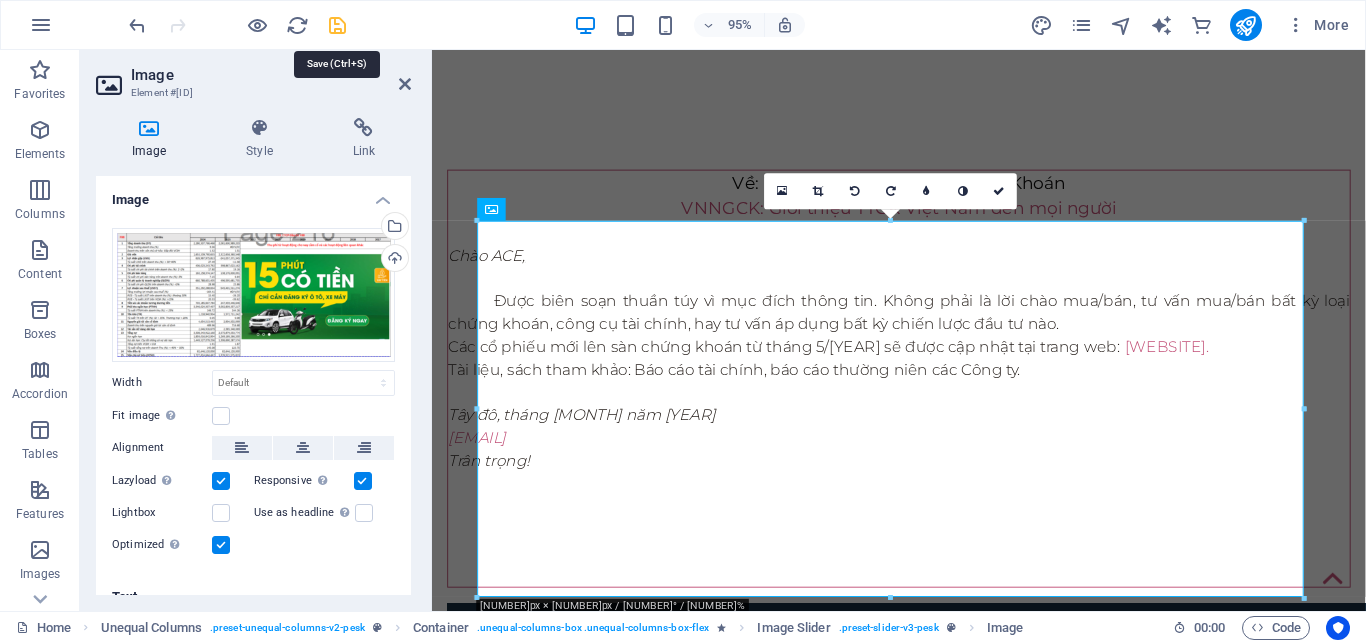 click at bounding box center [337, 25] 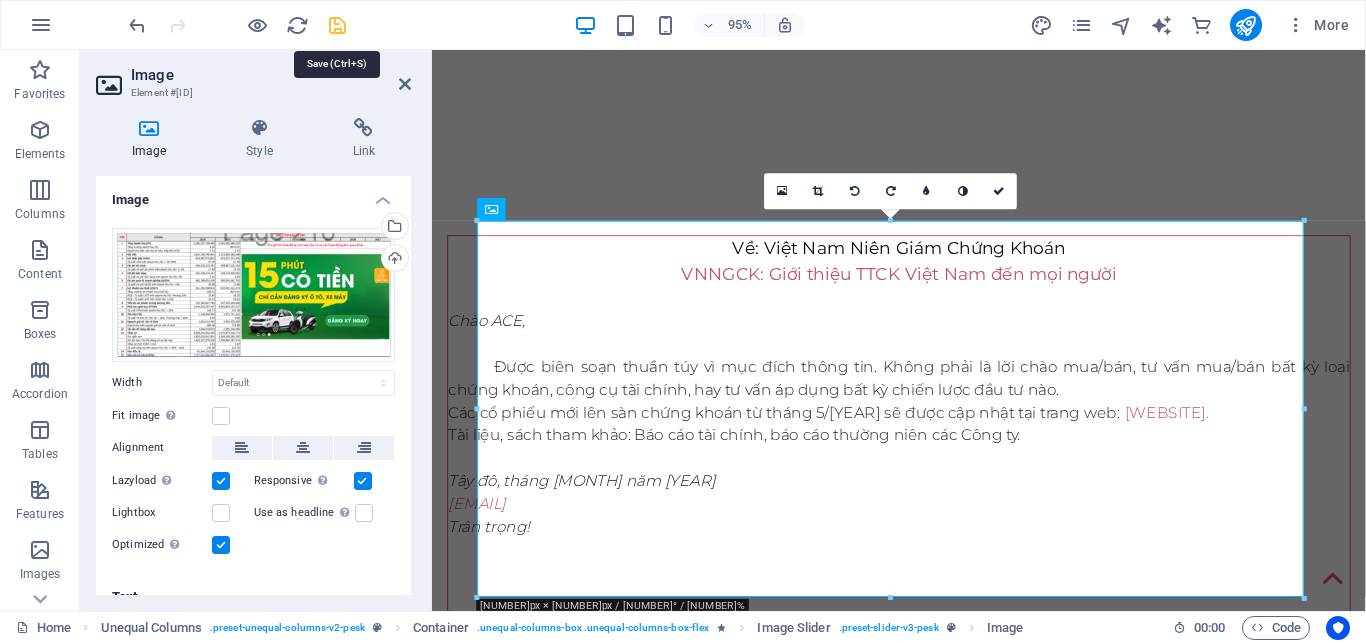 scroll, scrollTop: 1170, scrollLeft: 0, axis: vertical 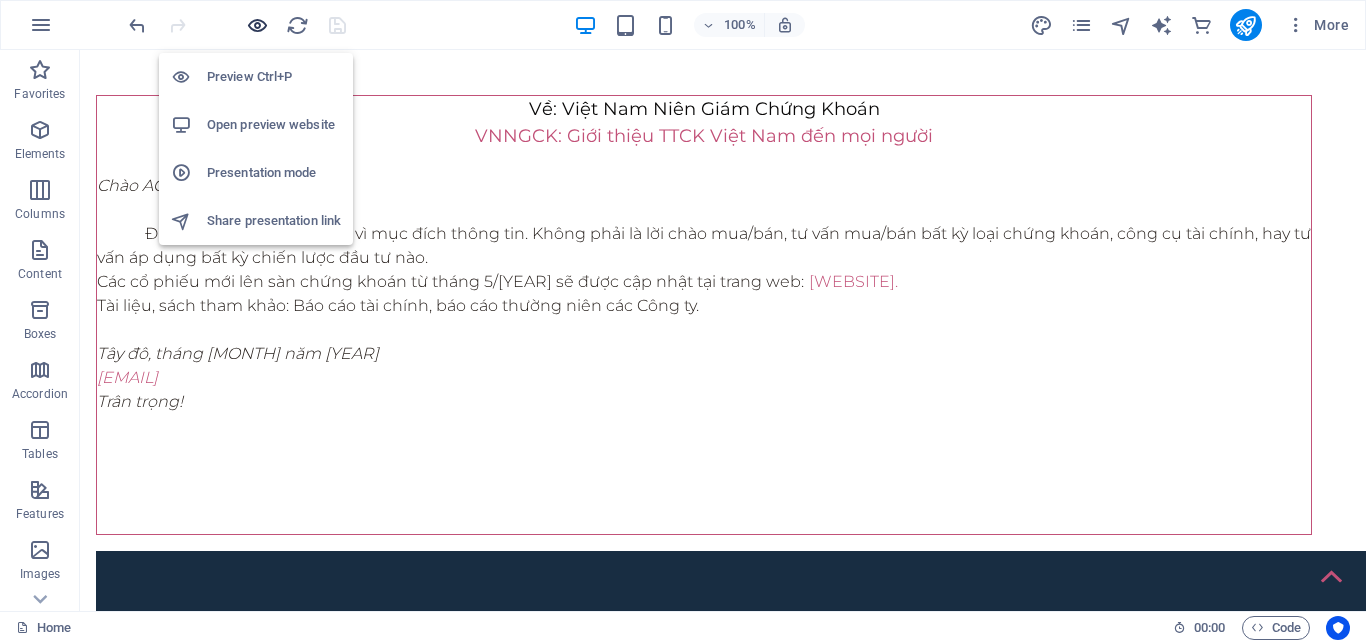 click at bounding box center (257, 25) 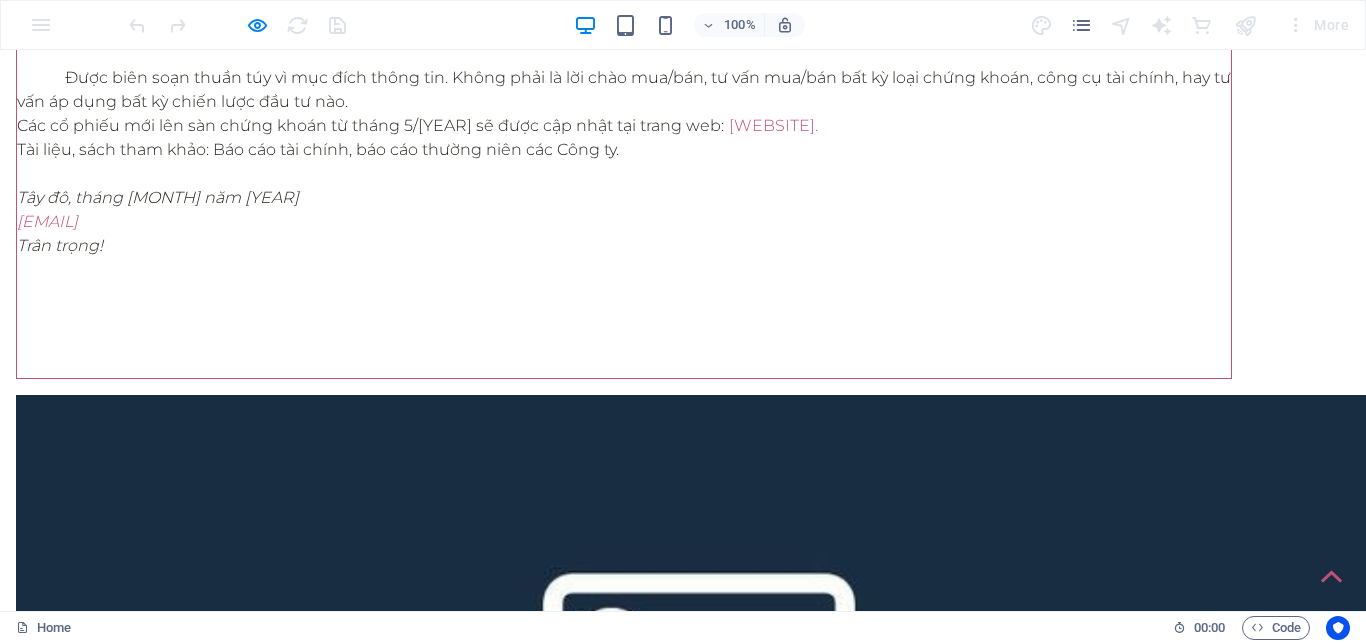 scroll, scrollTop: 1479, scrollLeft: 0, axis: vertical 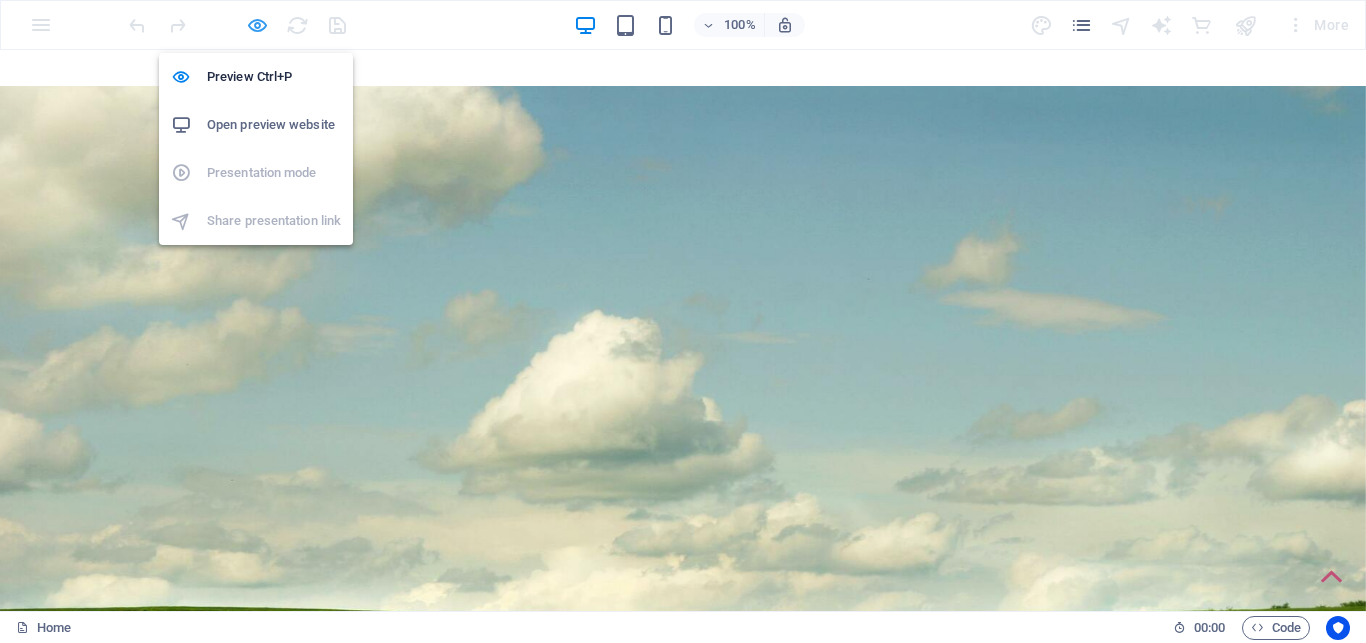 click at bounding box center [257, 25] 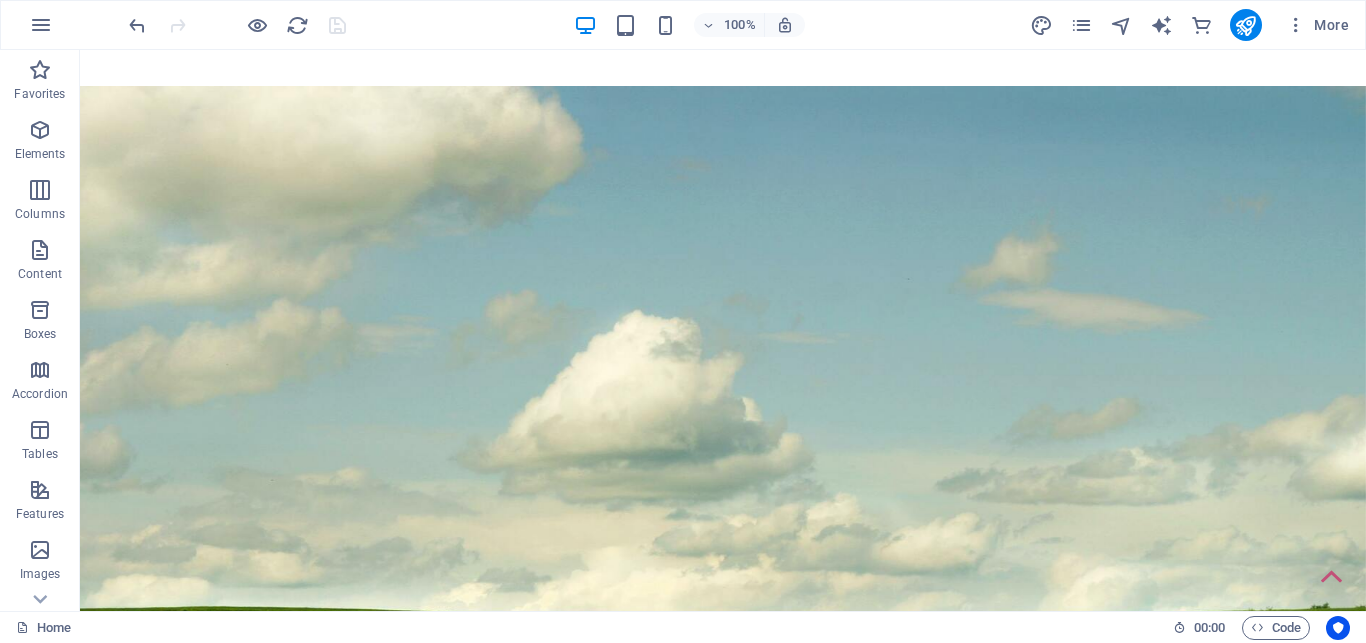 scroll, scrollTop: 771, scrollLeft: 0, axis: vertical 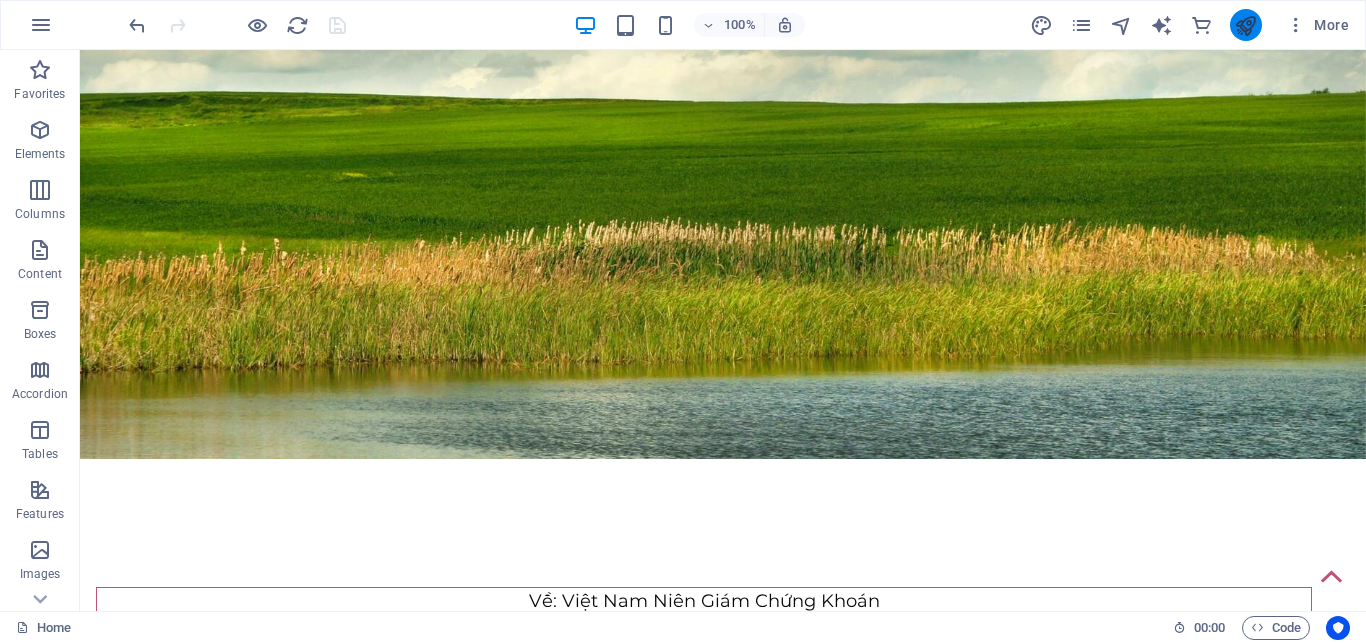 click at bounding box center [1246, 25] 